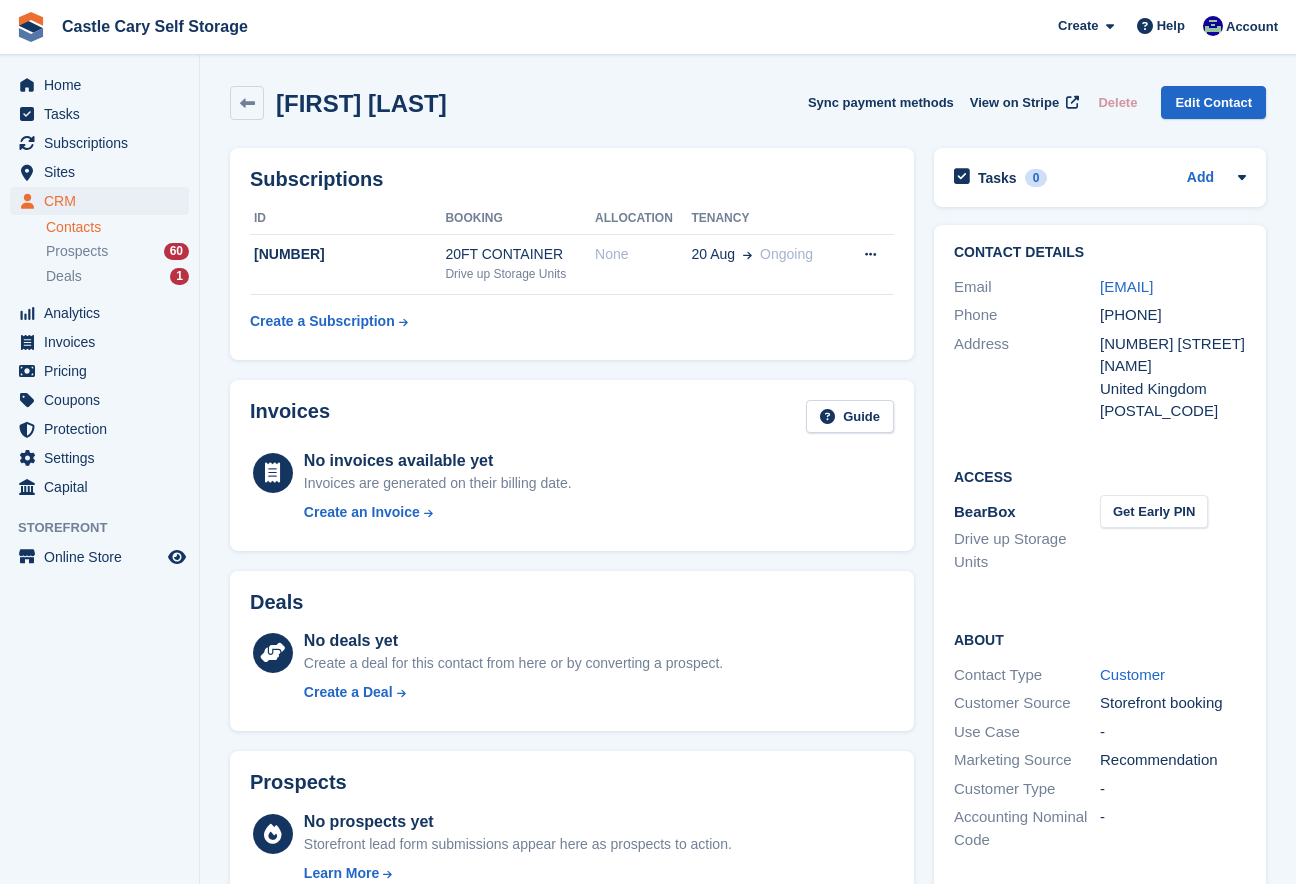 scroll, scrollTop: 0, scrollLeft: 0, axis: both 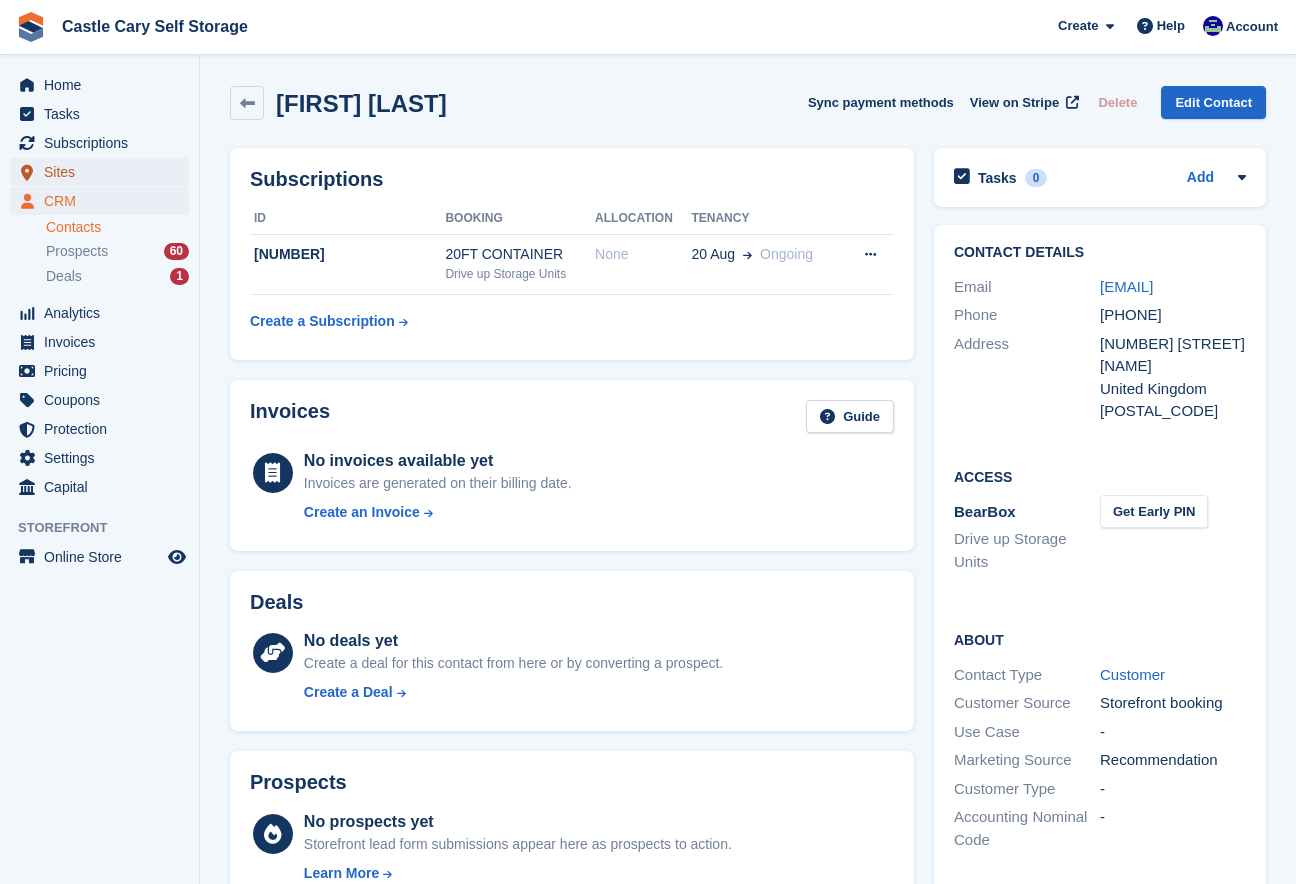 click on "Sites" at bounding box center [104, 172] 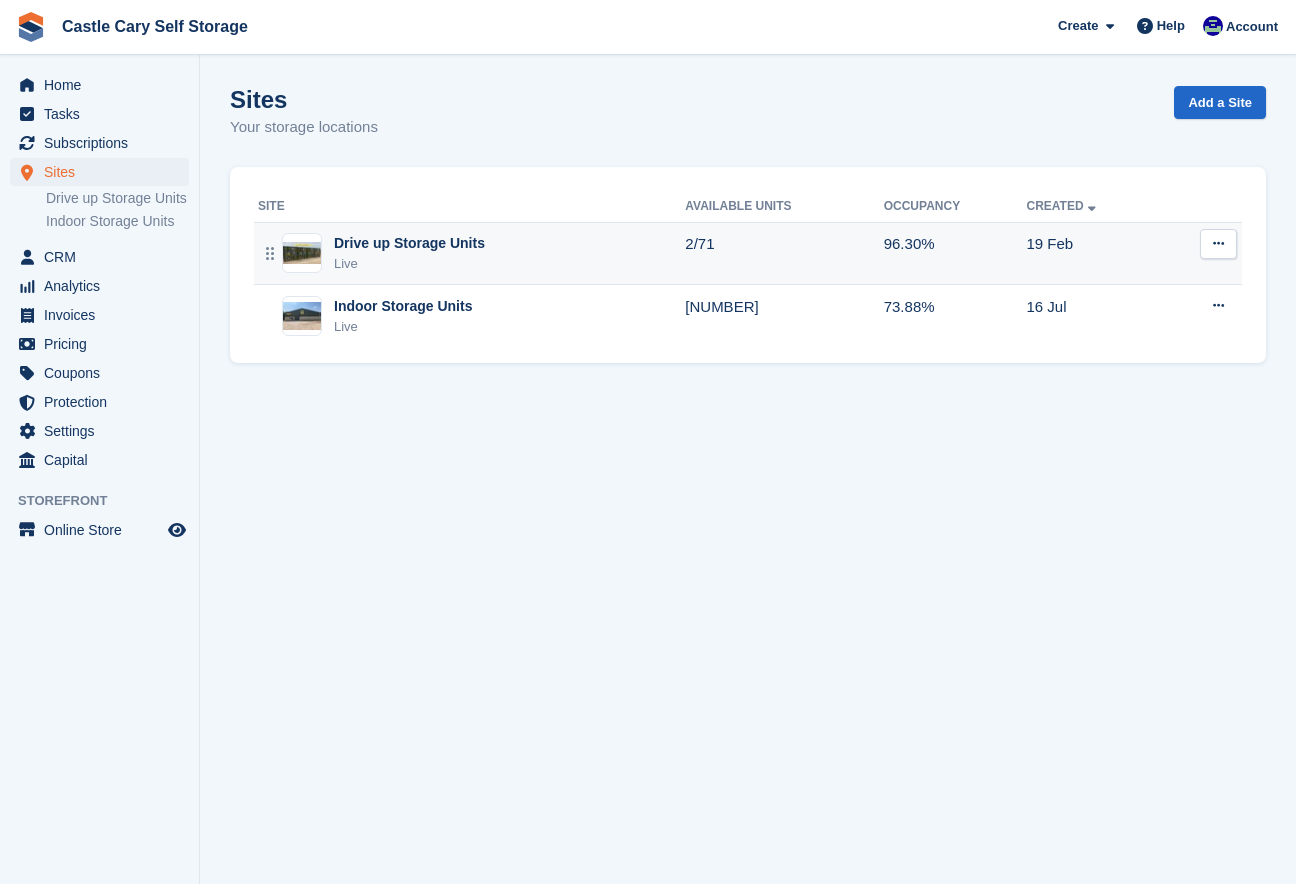 click on "Live" at bounding box center [409, 264] 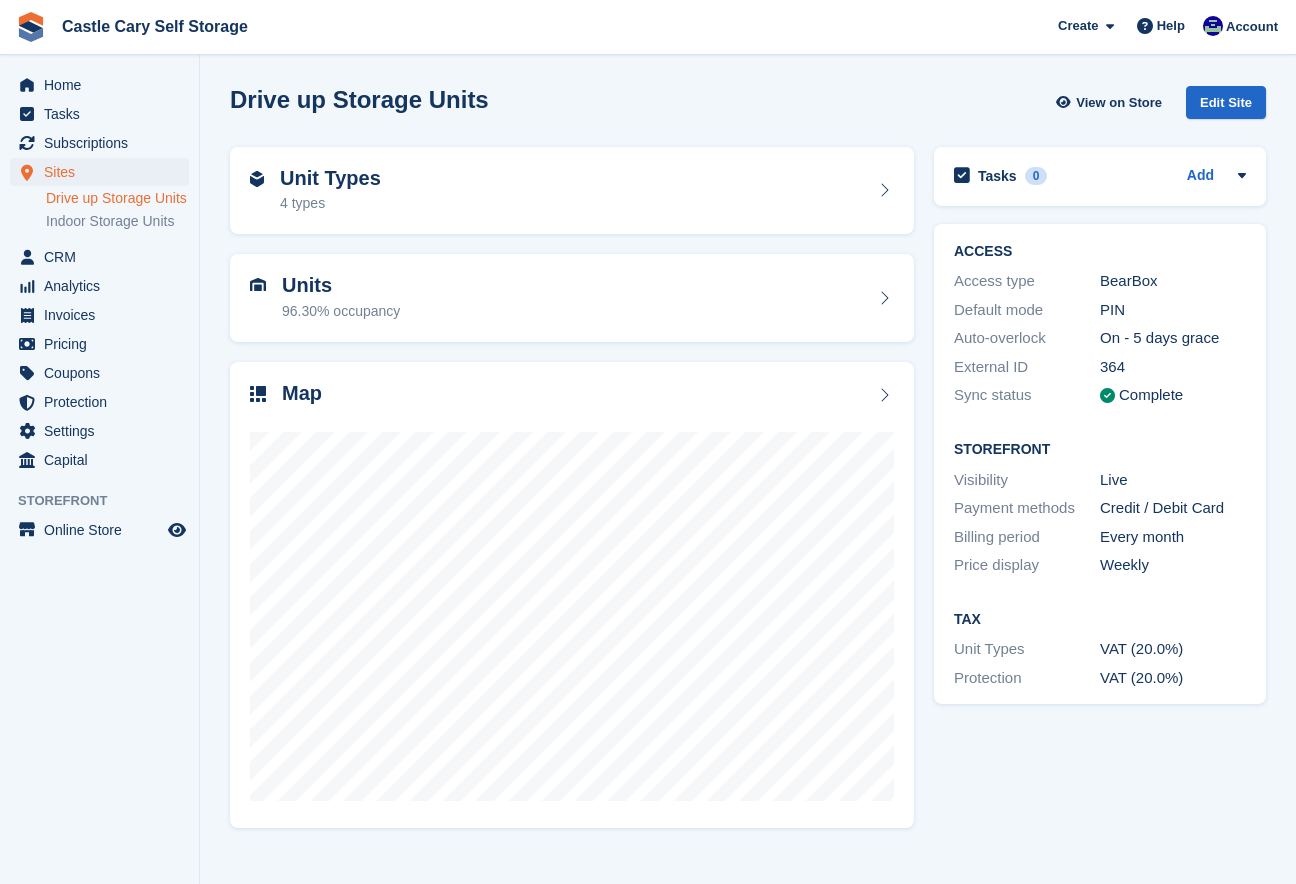 scroll, scrollTop: 0, scrollLeft: 0, axis: both 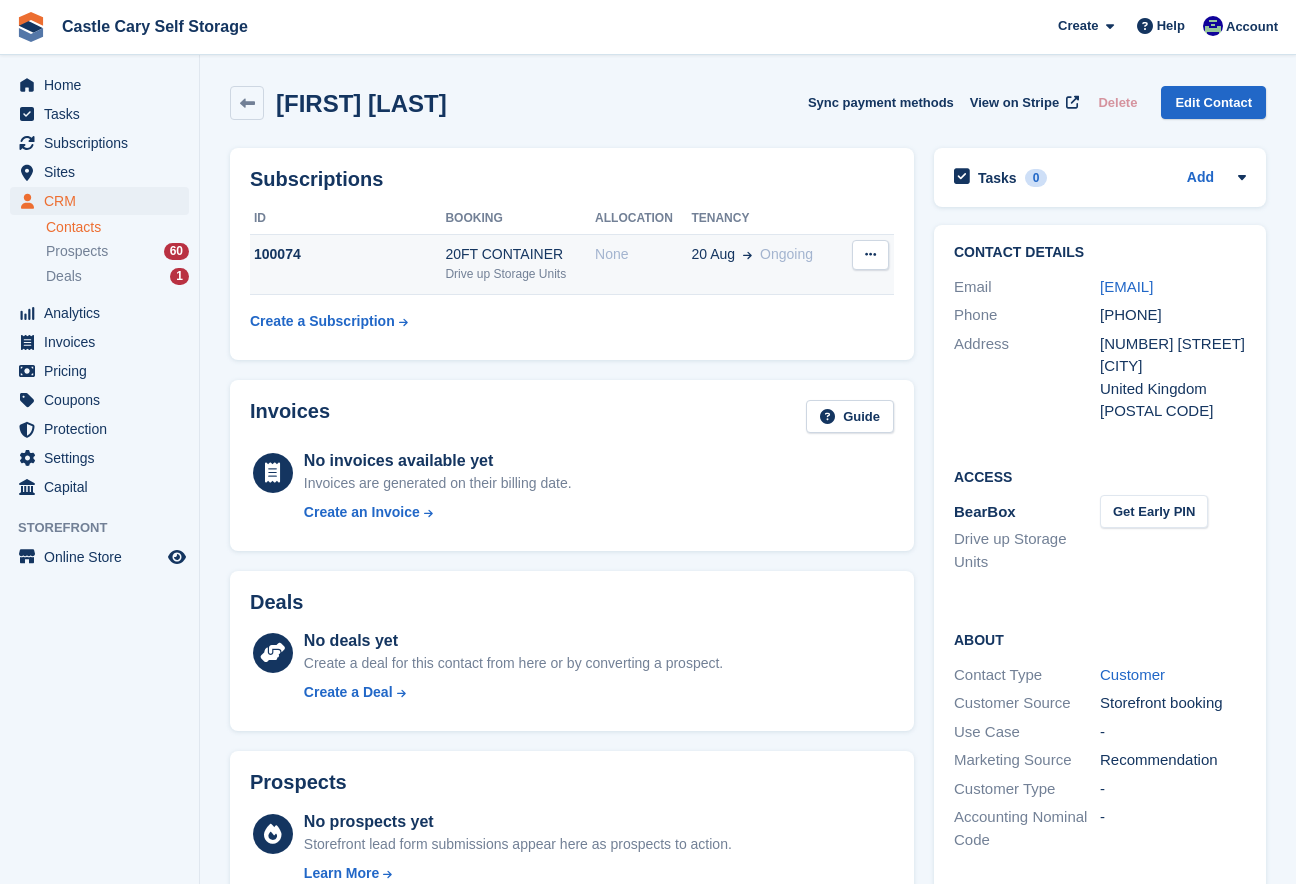 click on "20FT CONTAINER" at bounding box center (520, 254) 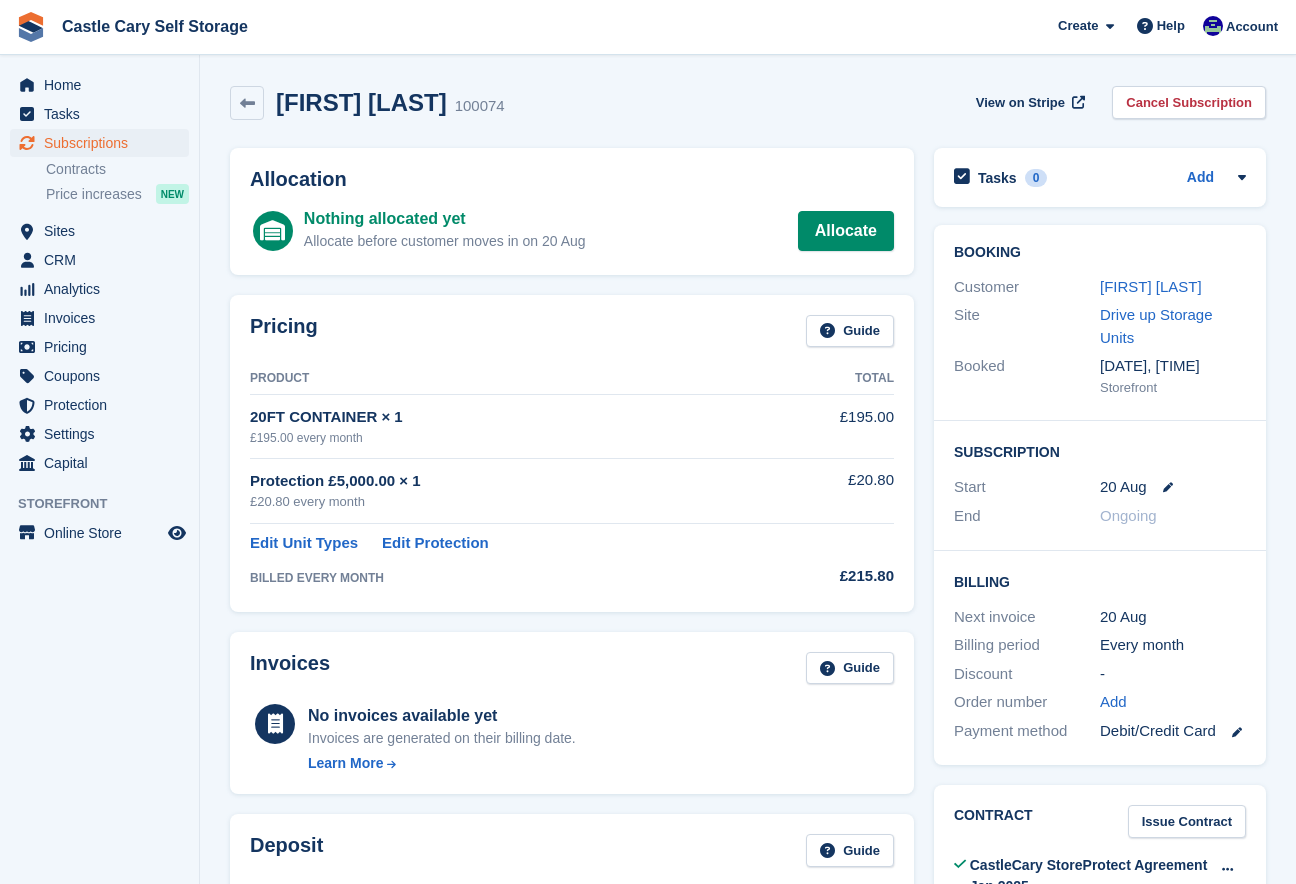 scroll, scrollTop: 0, scrollLeft: 0, axis: both 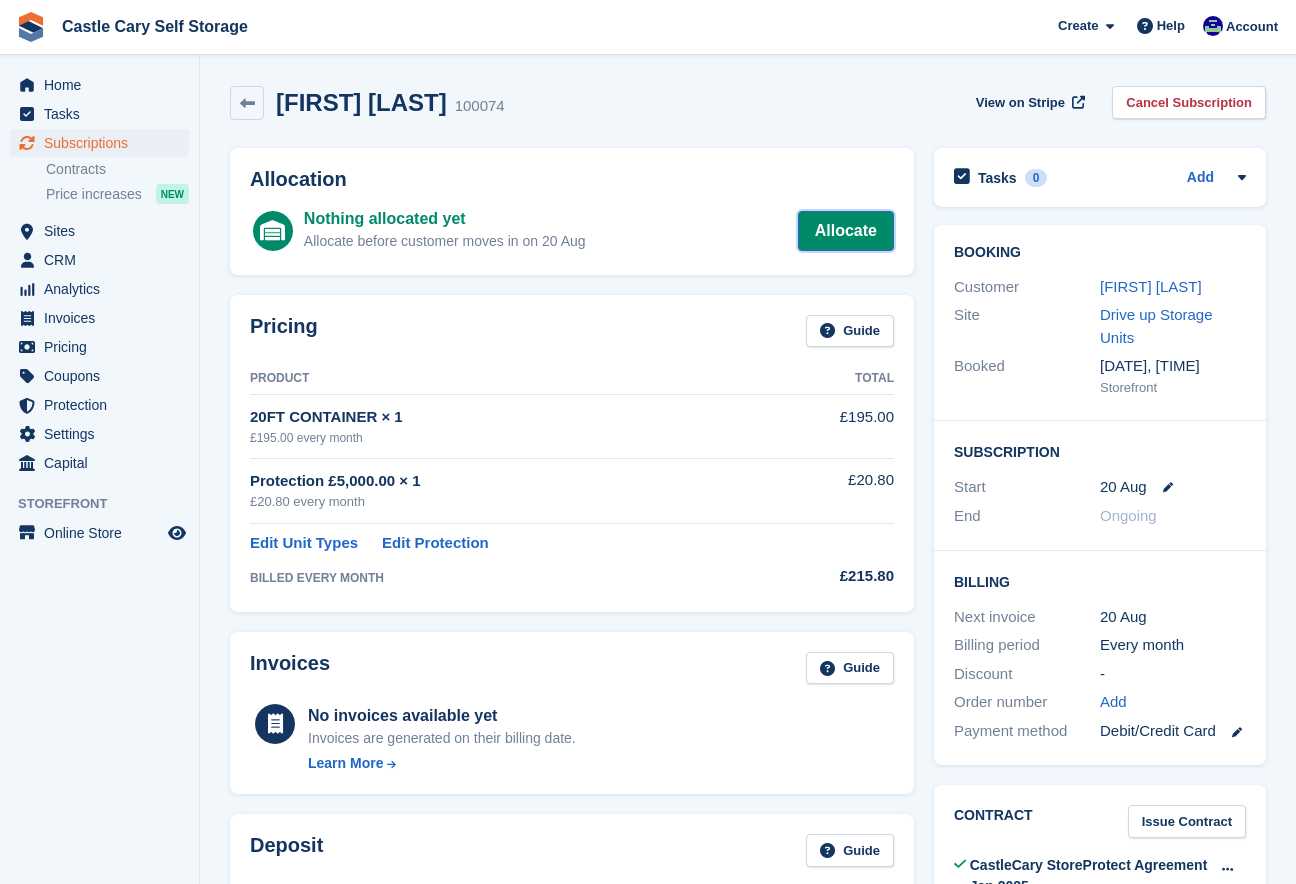 click on "Allocate" at bounding box center [846, 231] 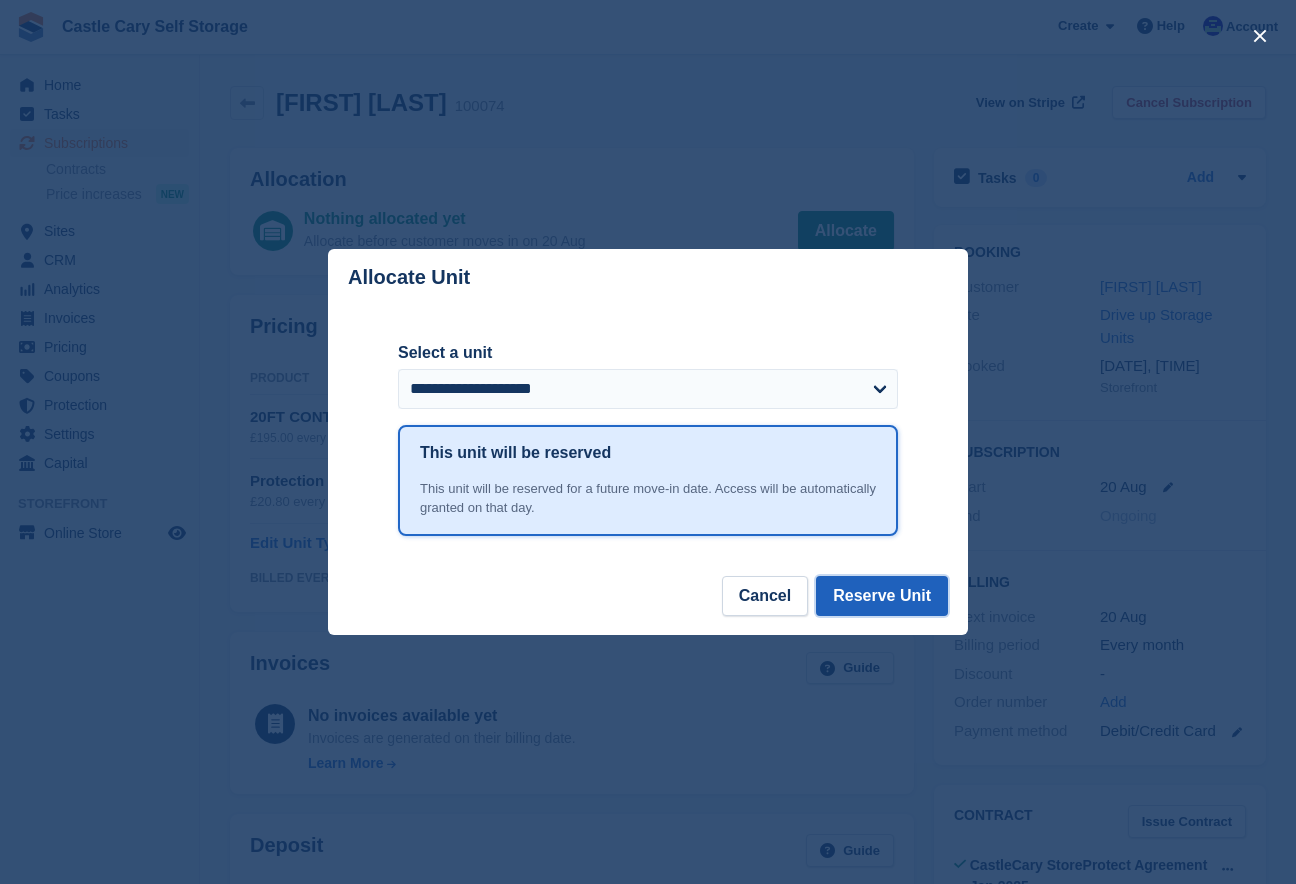 click on "Reserve Unit" at bounding box center [882, 596] 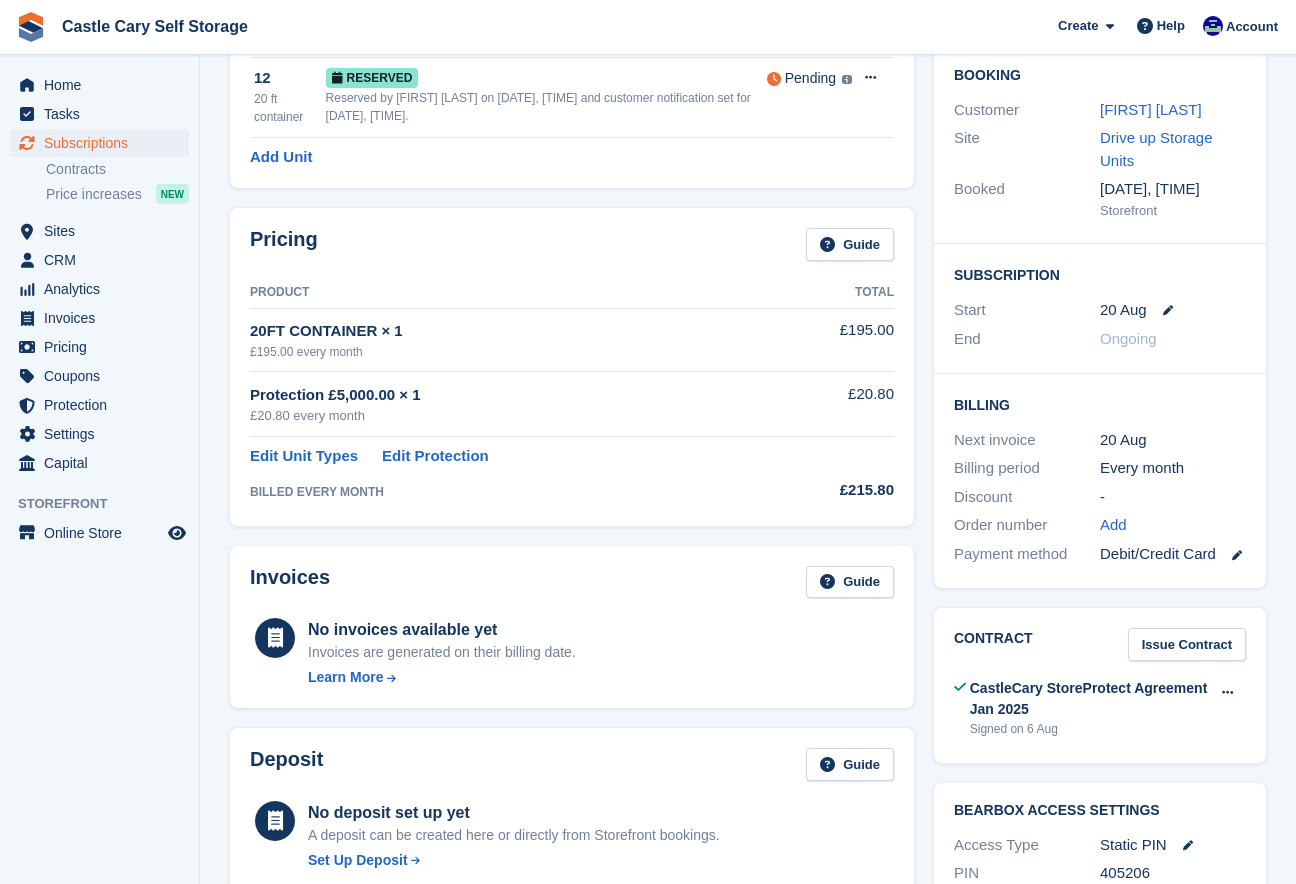 scroll, scrollTop: 0, scrollLeft: 0, axis: both 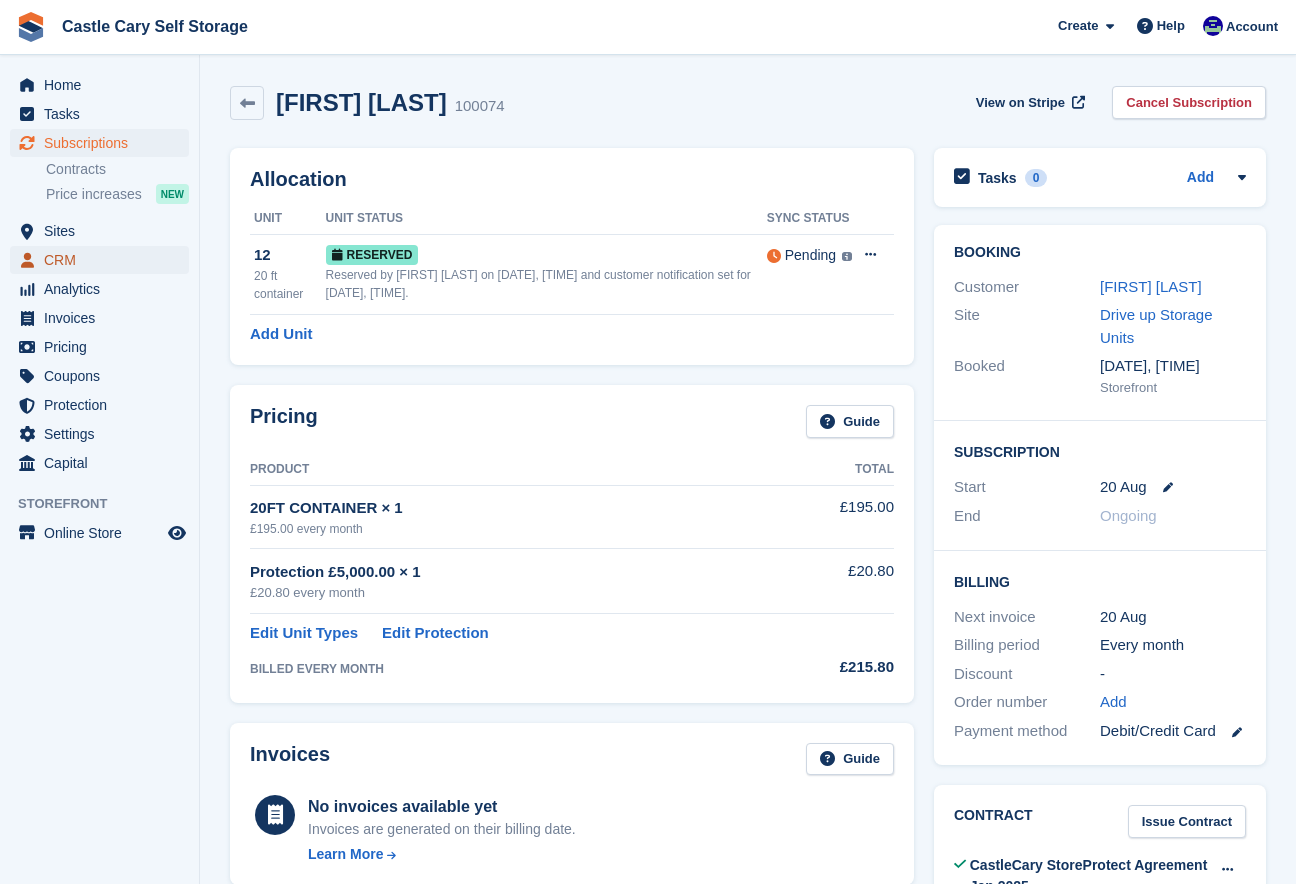 click on "CRM" at bounding box center [104, 260] 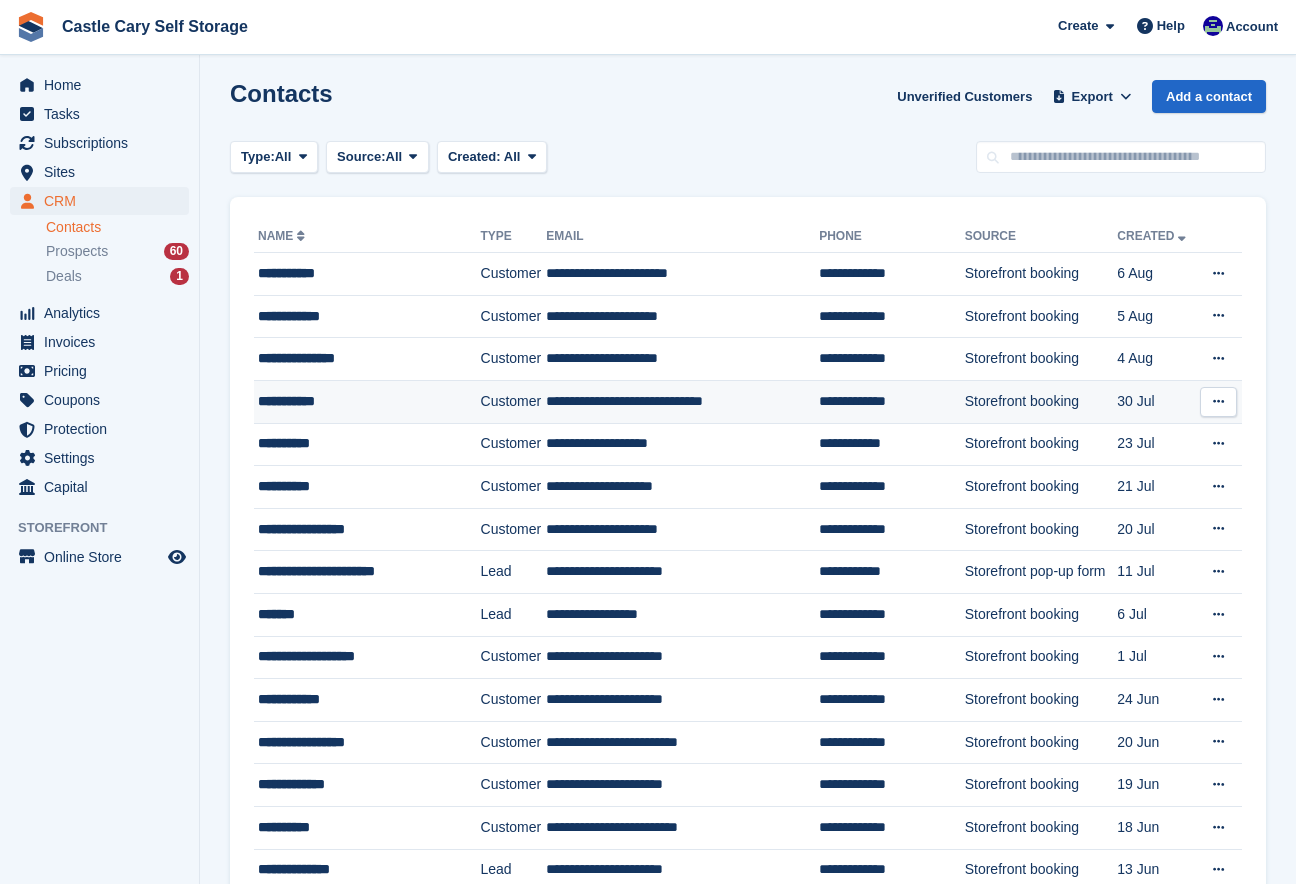 scroll, scrollTop: 0, scrollLeft: 0, axis: both 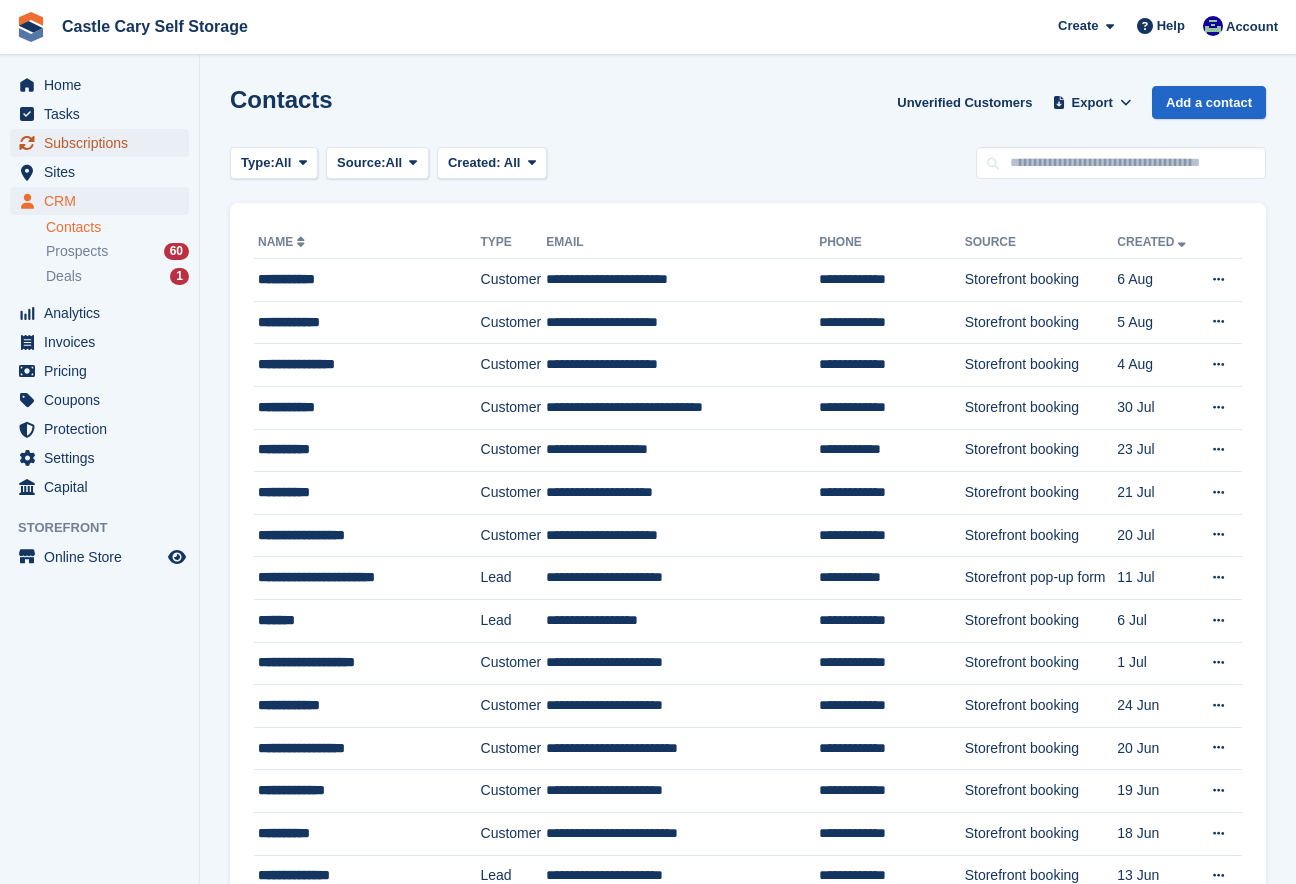 click on "Subscriptions" at bounding box center (104, 143) 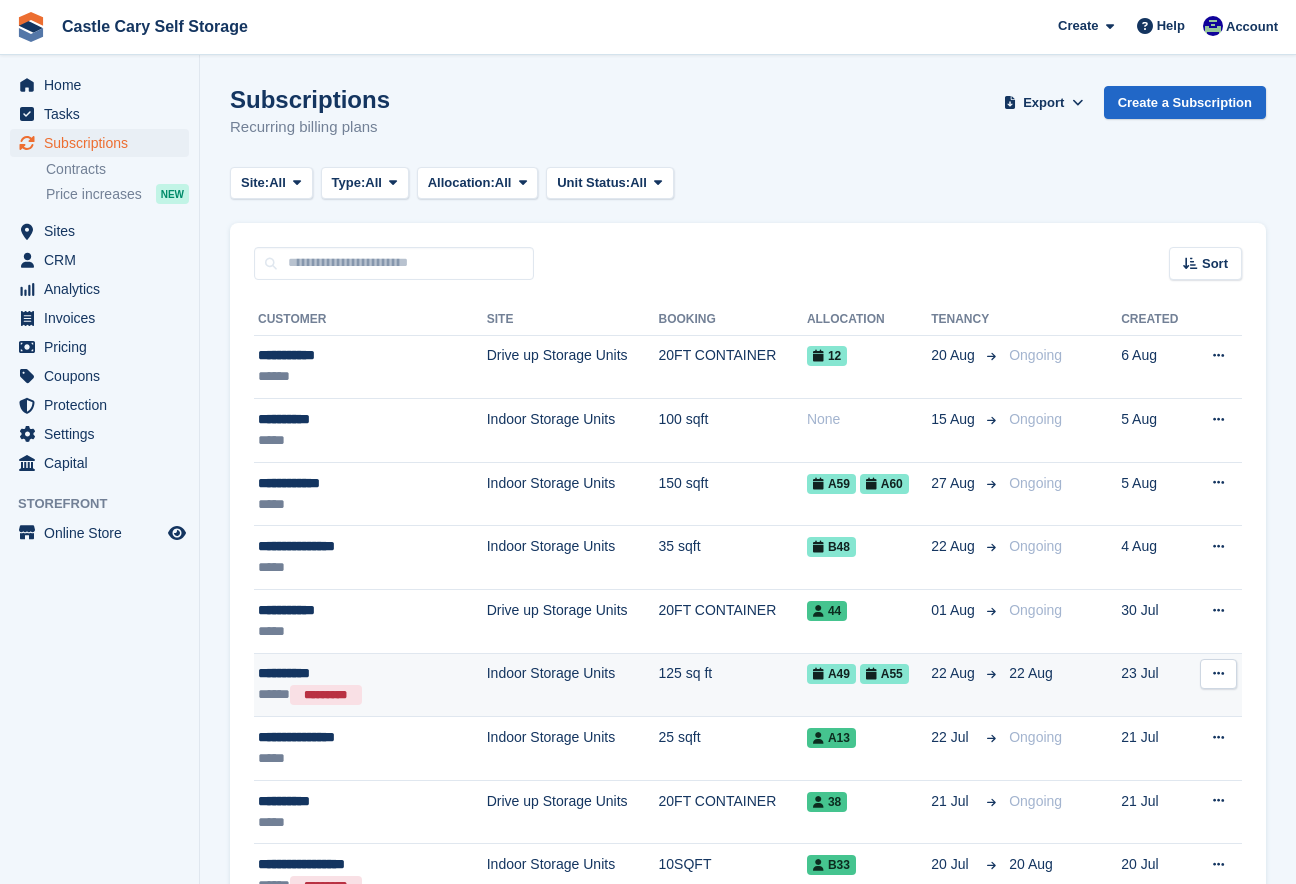 click at bounding box center (1218, 673) 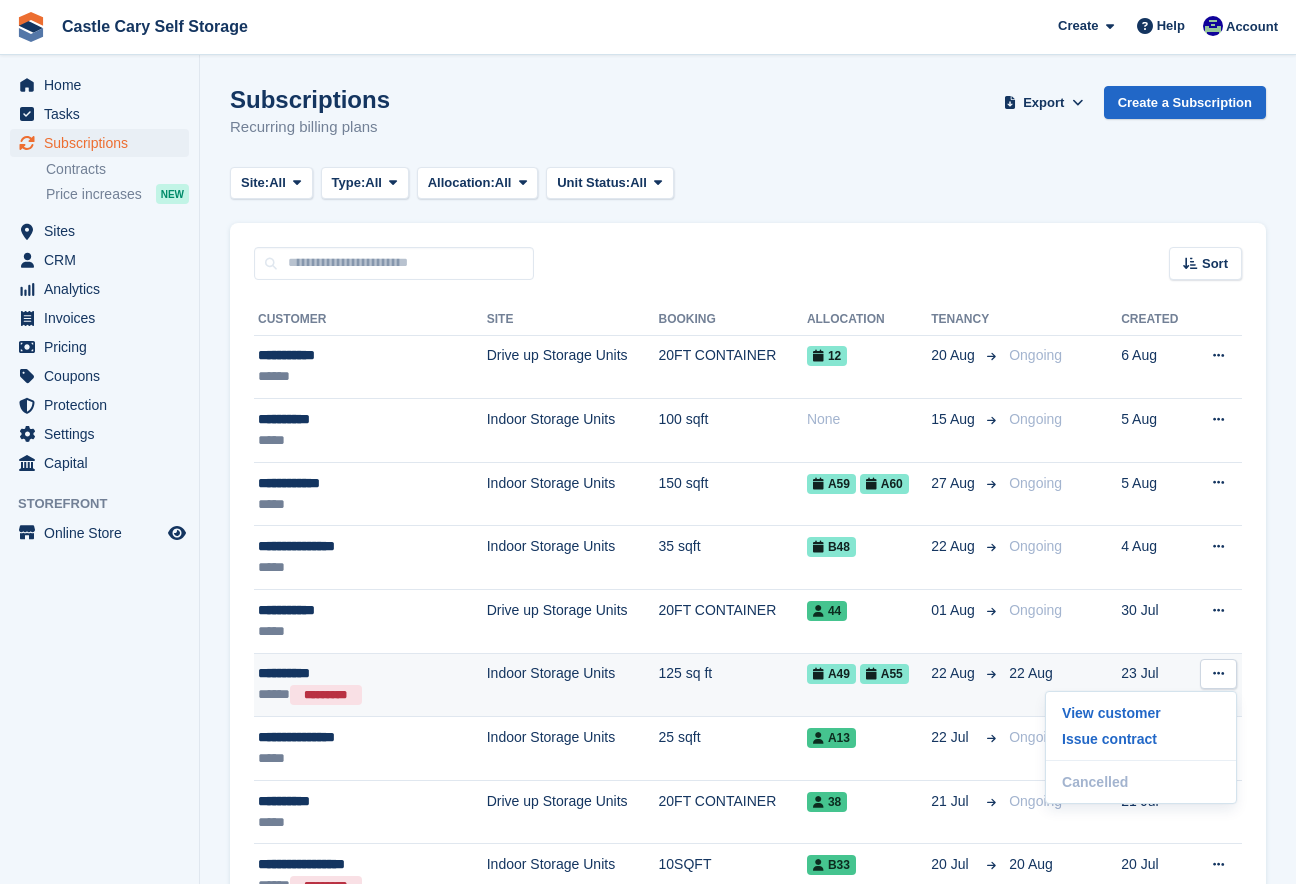 click on "125 sq ft" at bounding box center [733, 685] 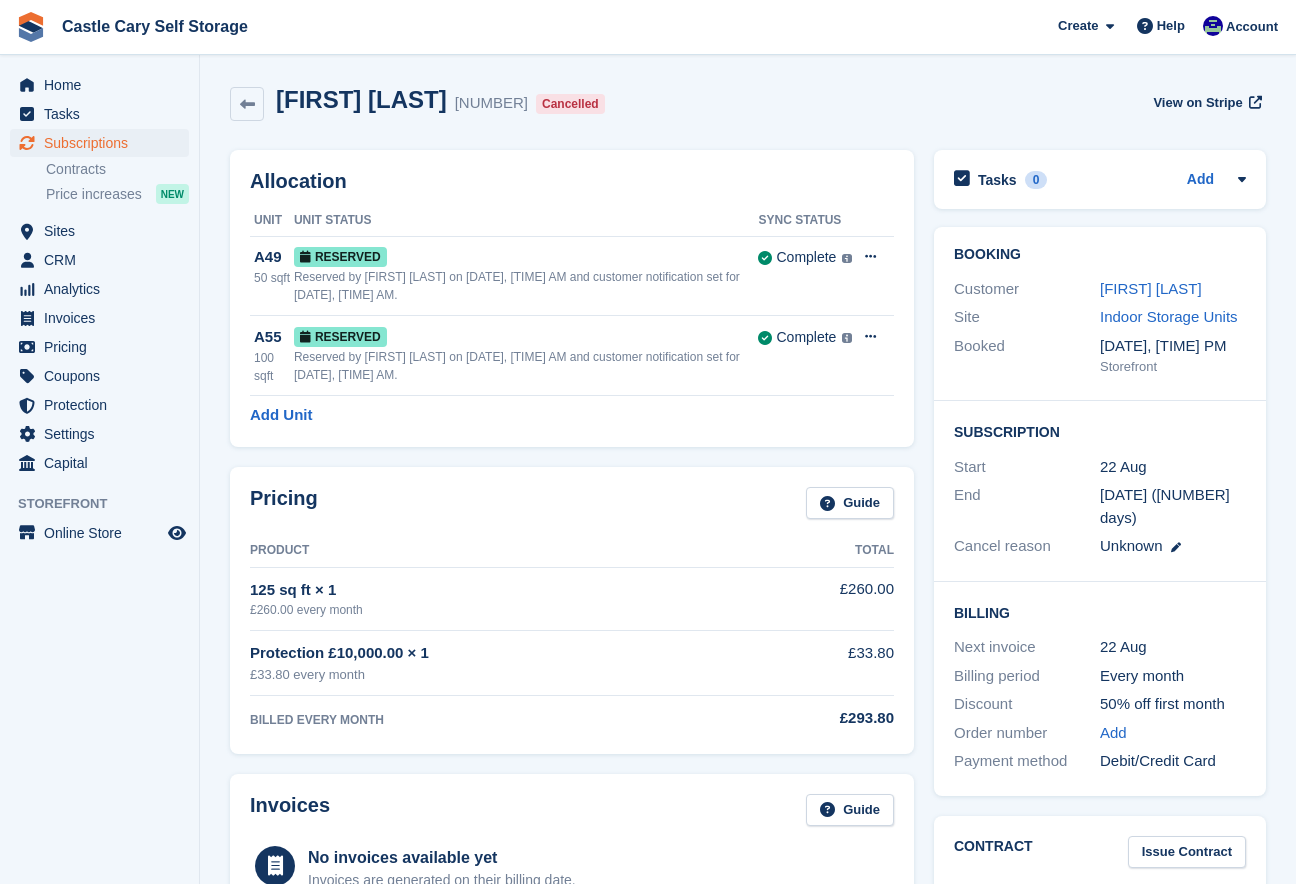 scroll, scrollTop: 0, scrollLeft: 0, axis: both 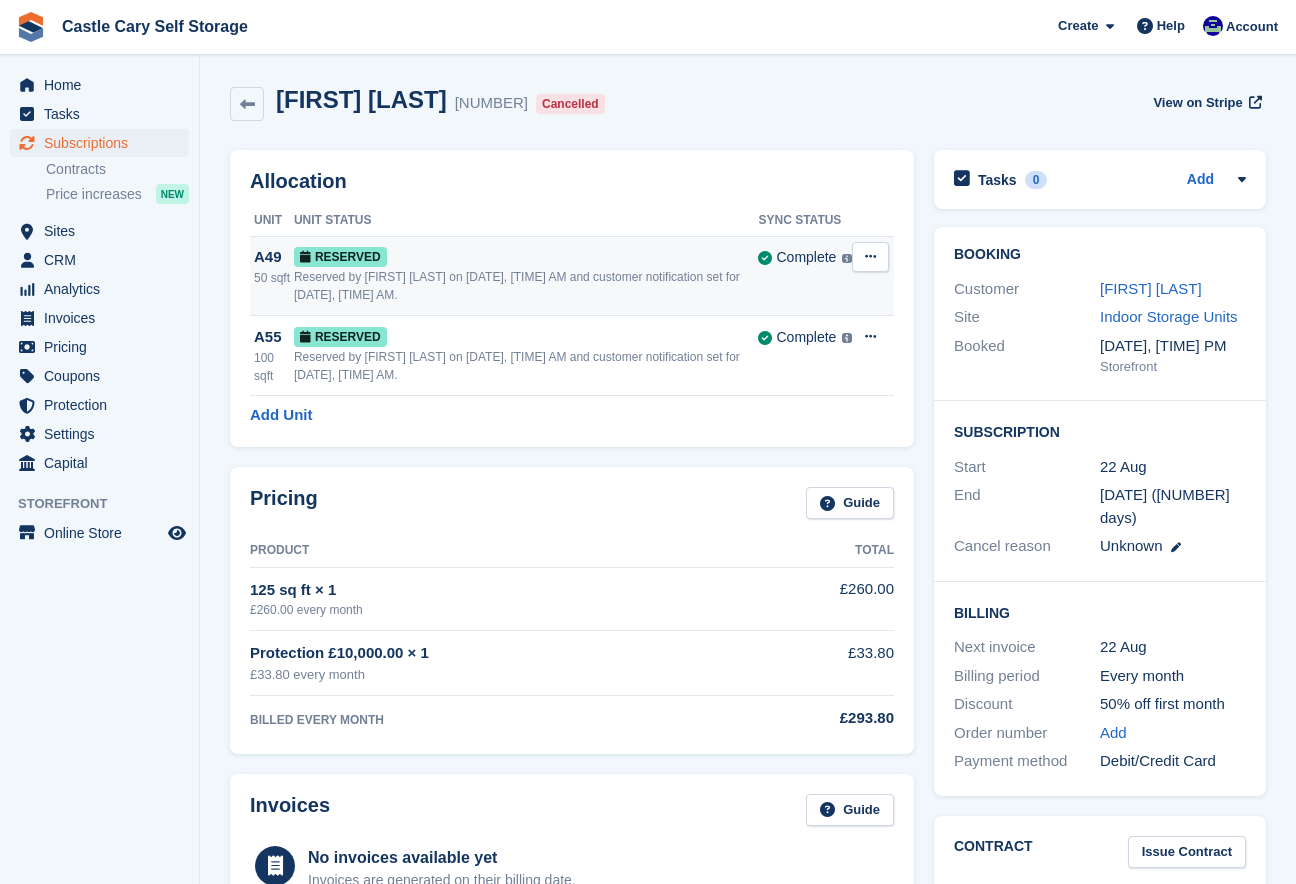 click at bounding box center (870, 256) 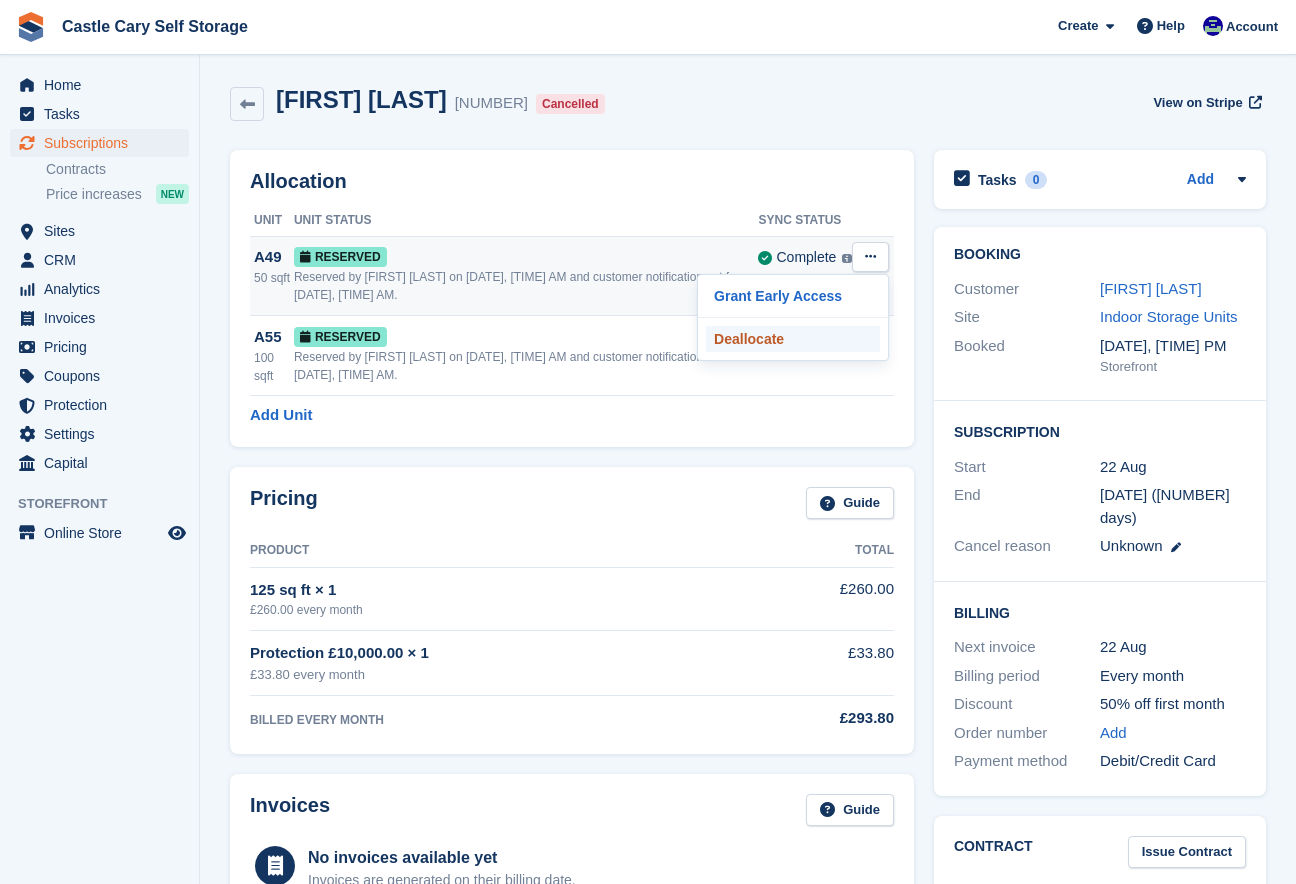 click on "Deallocate" at bounding box center [793, 339] 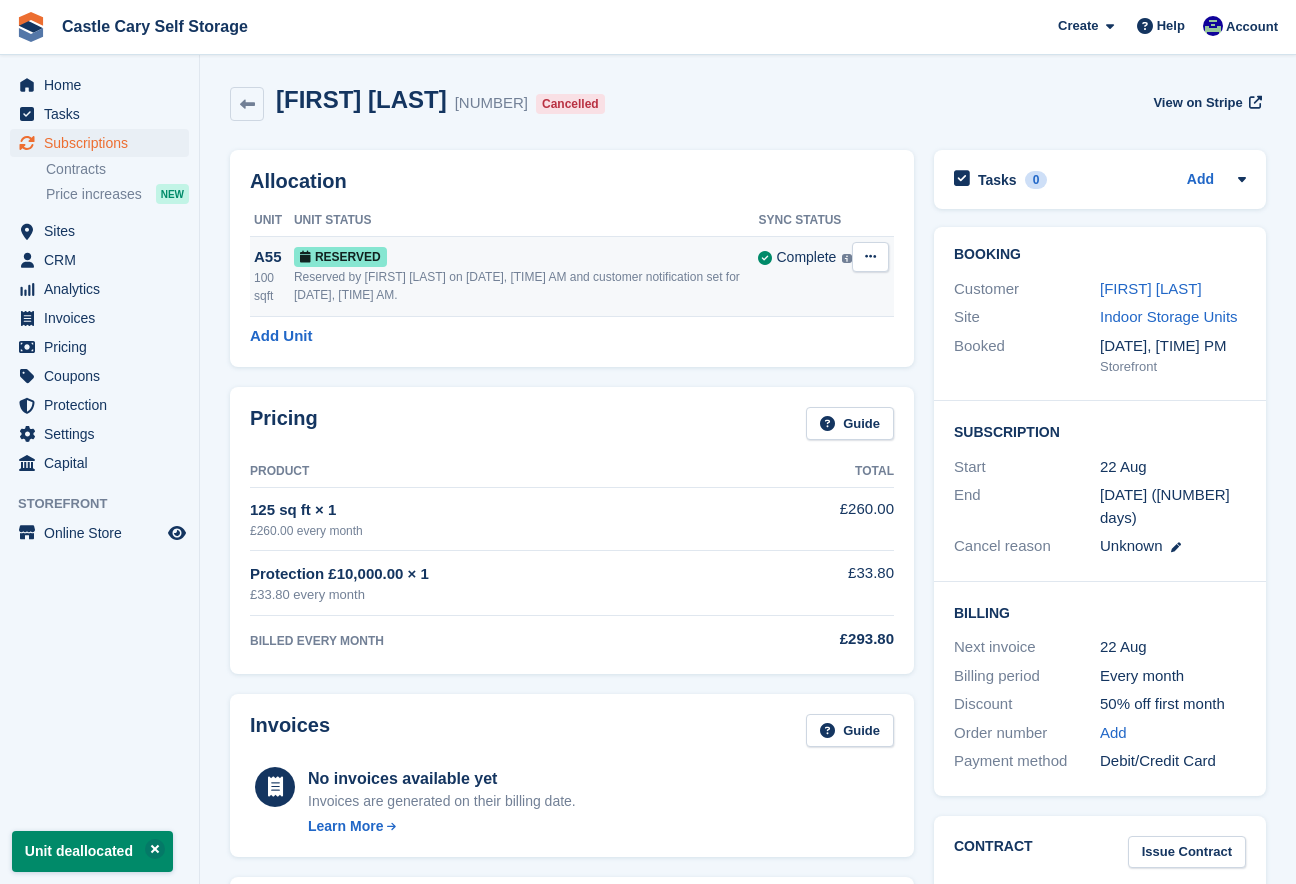 click at bounding box center [870, 257] 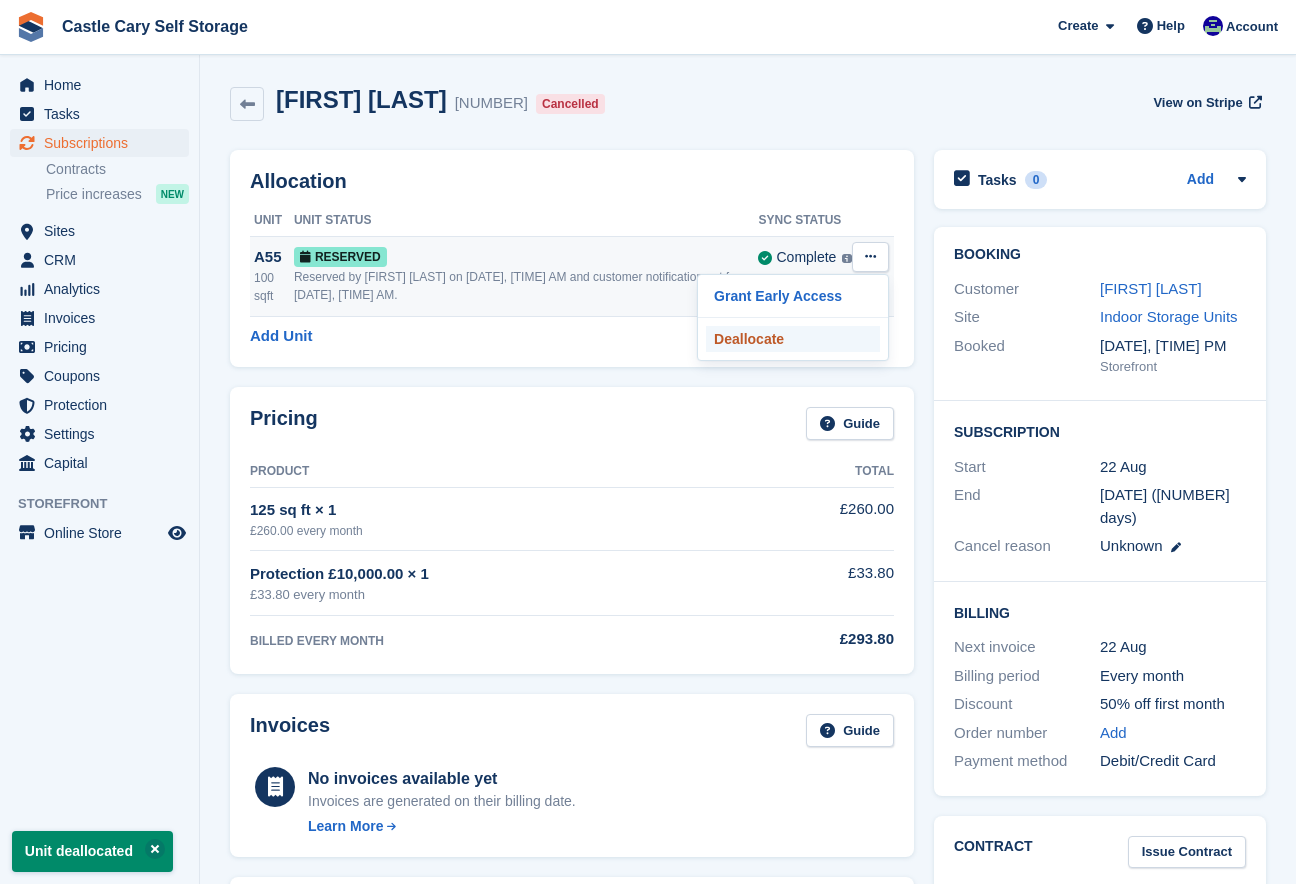 click on "Deallocate" at bounding box center [793, 339] 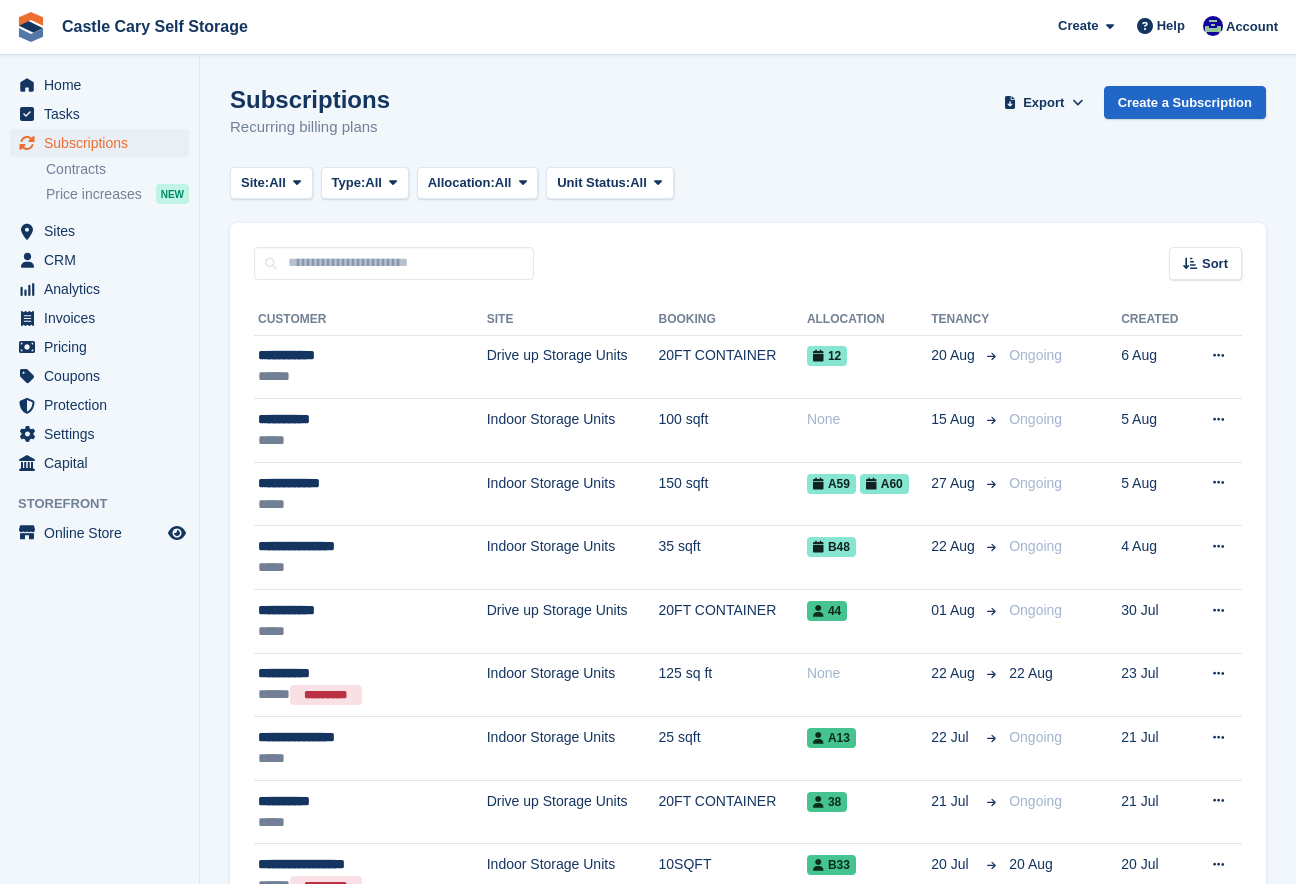 scroll, scrollTop: 0, scrollLeft: 0, axis: both 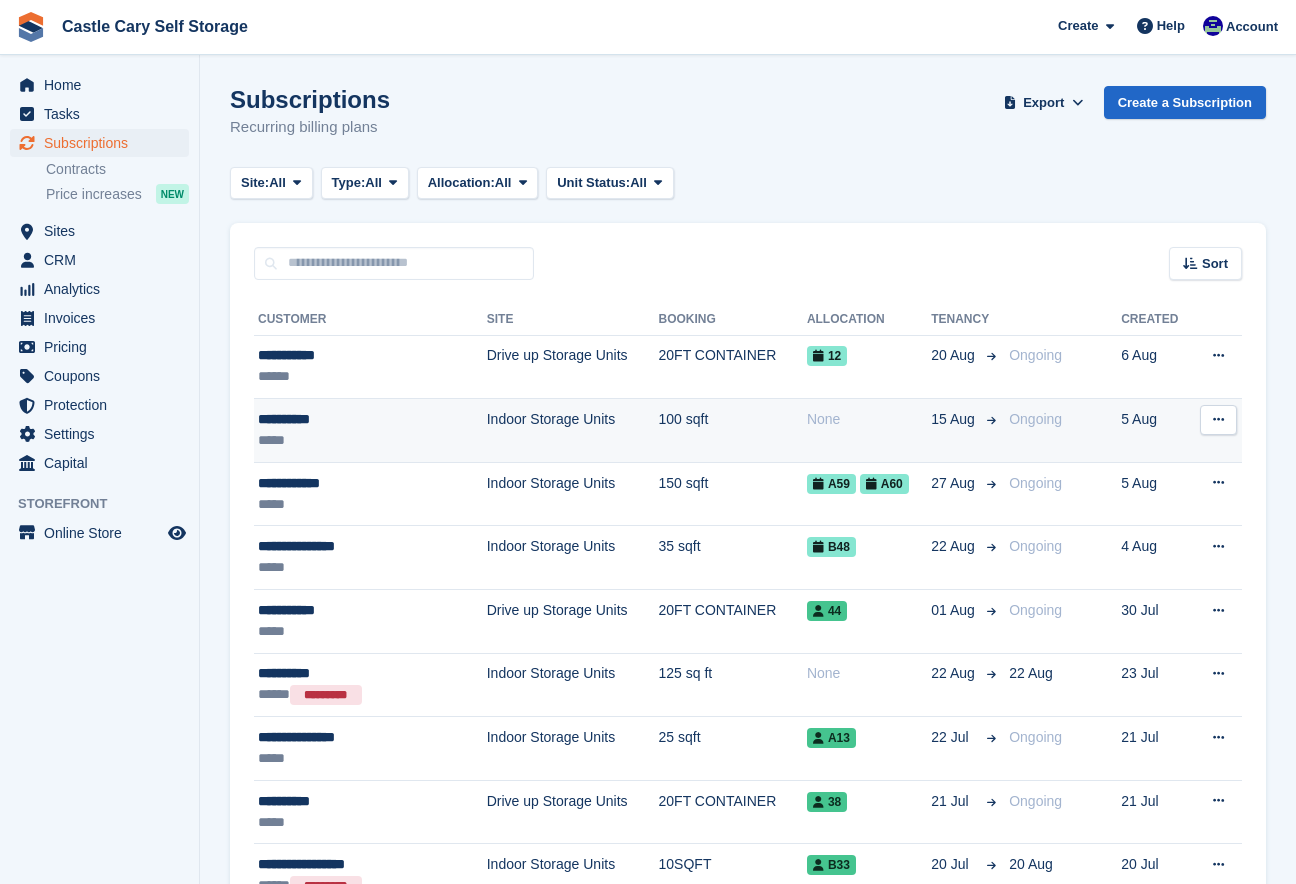 click on "Indoor Storage Units" at bounding box center [573, 431] 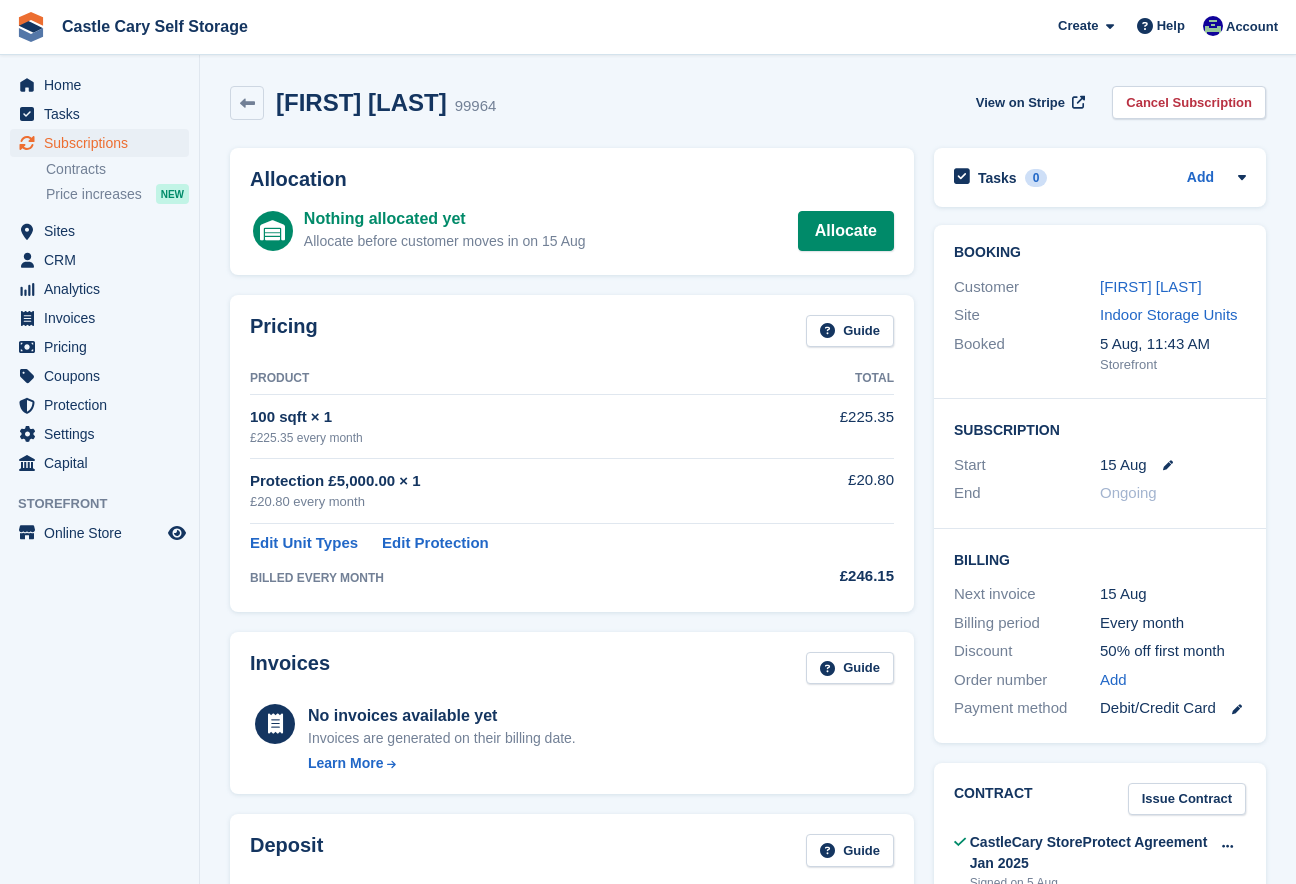 scroll, scrollTop: 0, scrollLeft: 0, axis: both 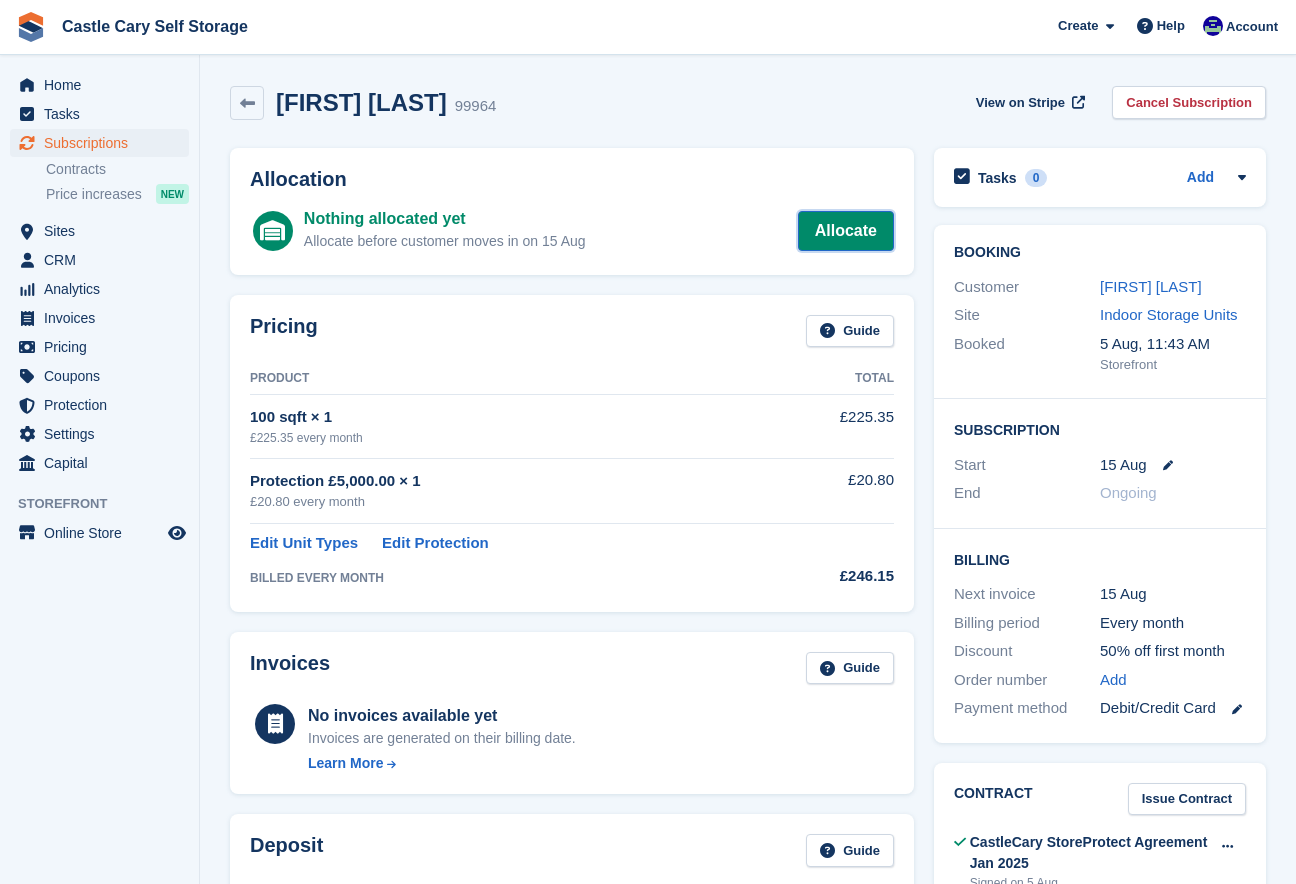 click on "Allocate" at bounding box center [846, 231] 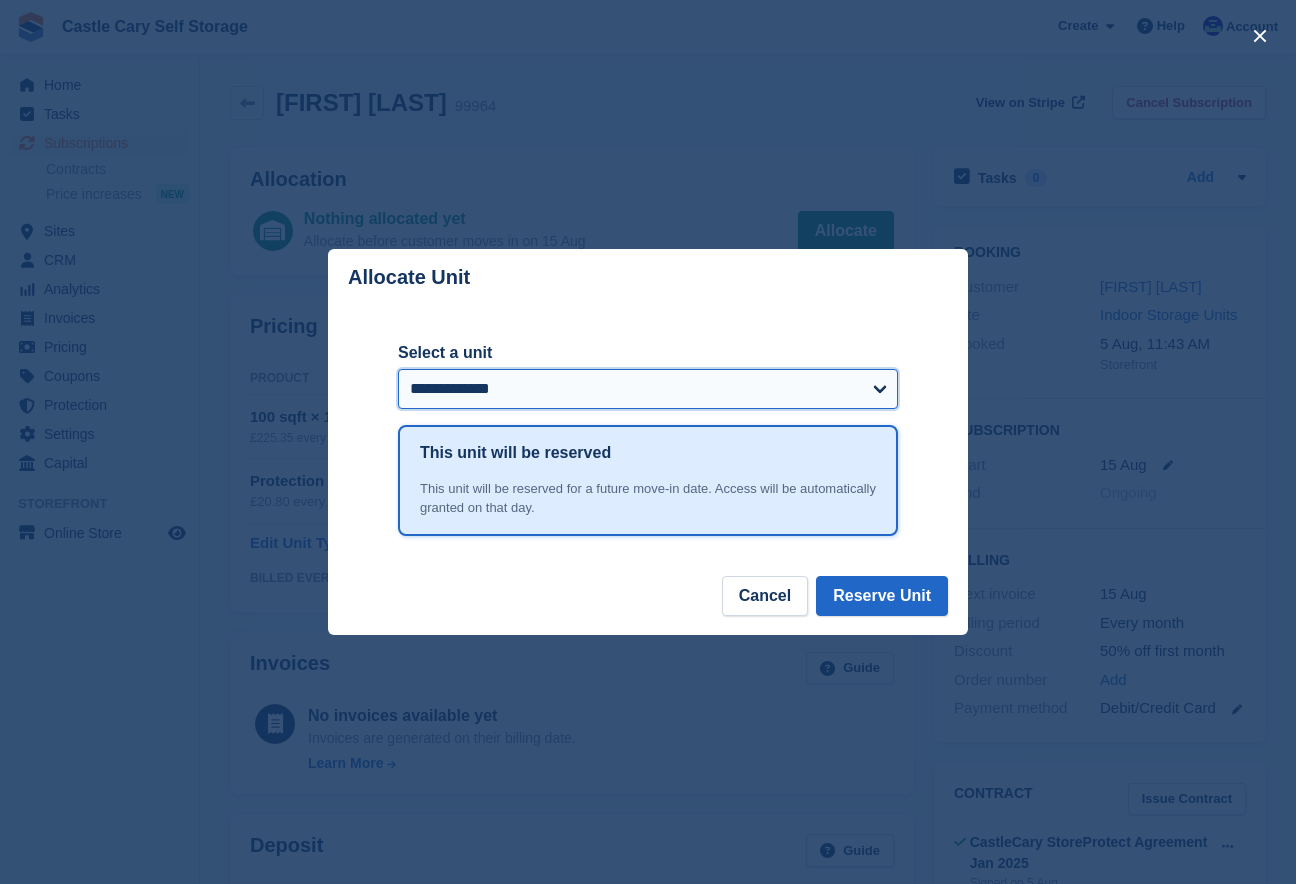 click on "**********" at bounding box center (648, 389) 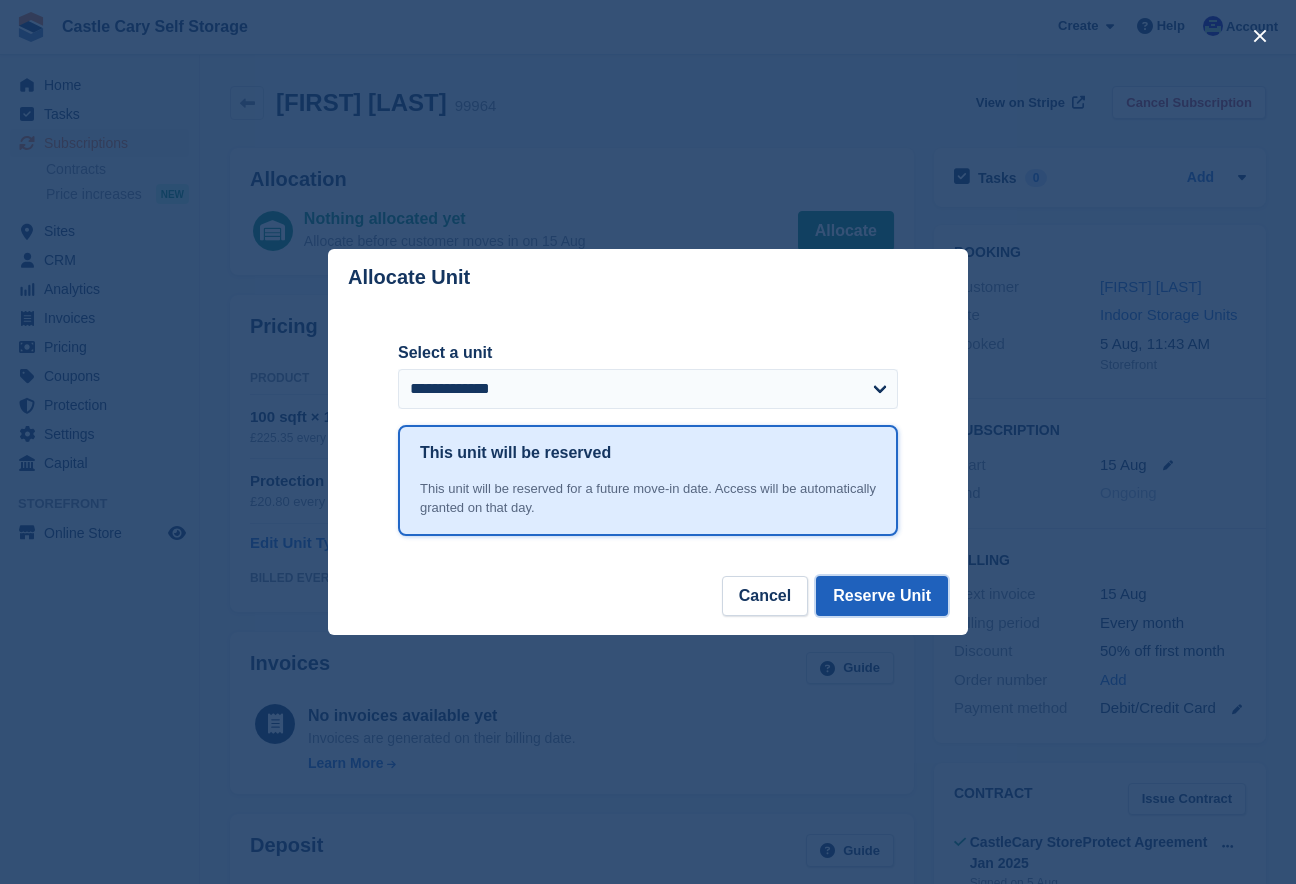 click on "Reserve Unit" at bounding box center [882, 596] 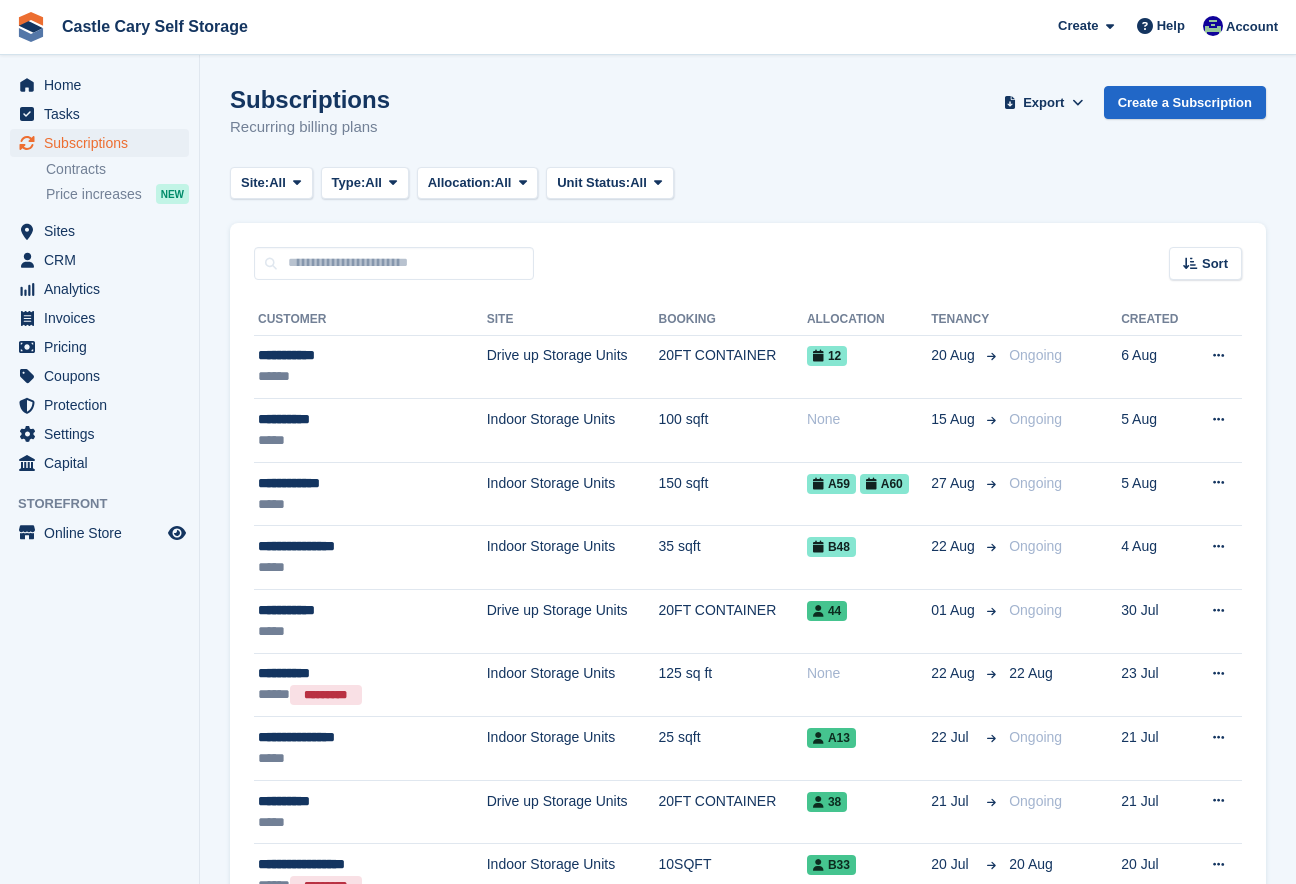 scroll, scrollTop: 0, scrollLeft: 0, axis: both 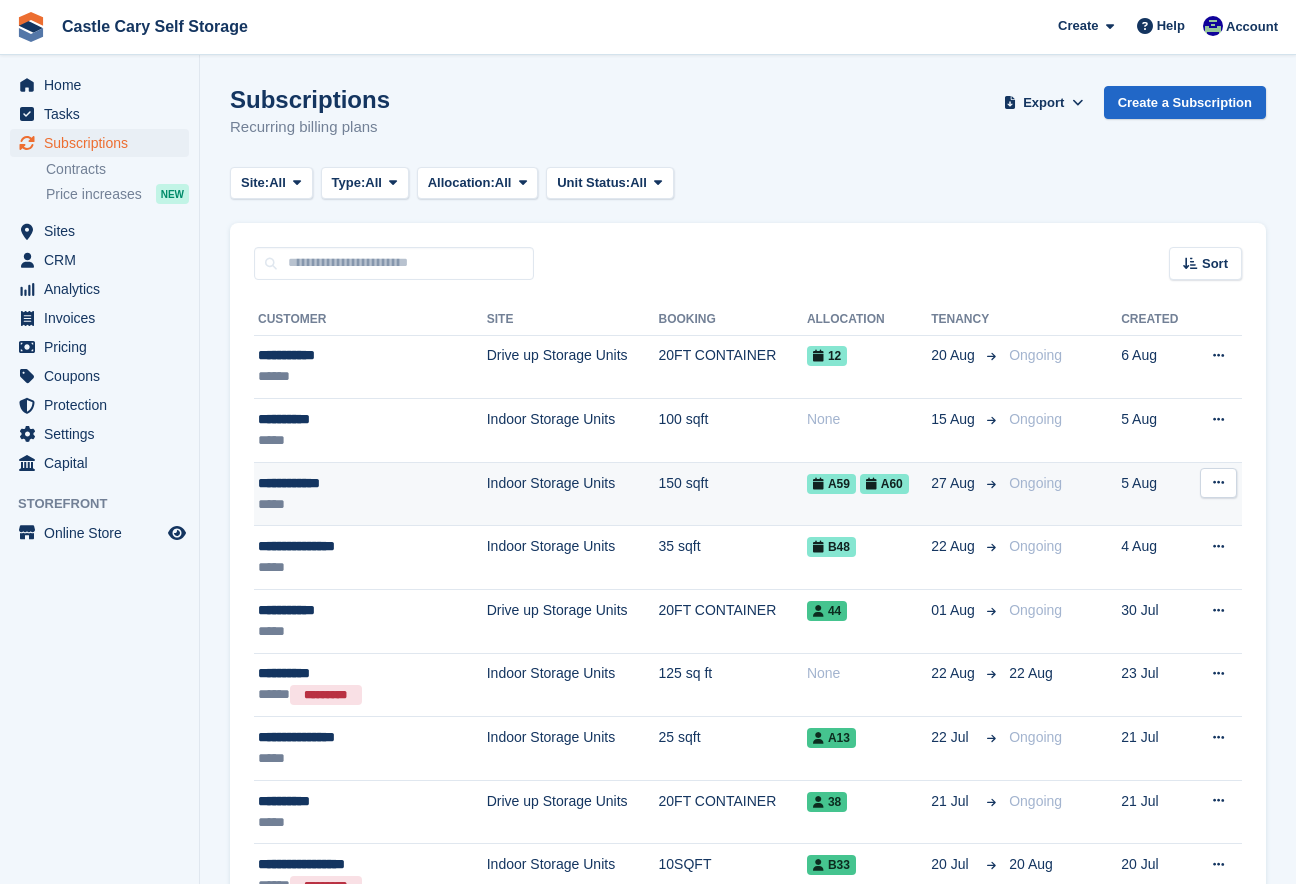 click on "*****" at bounding box center [351, 504] 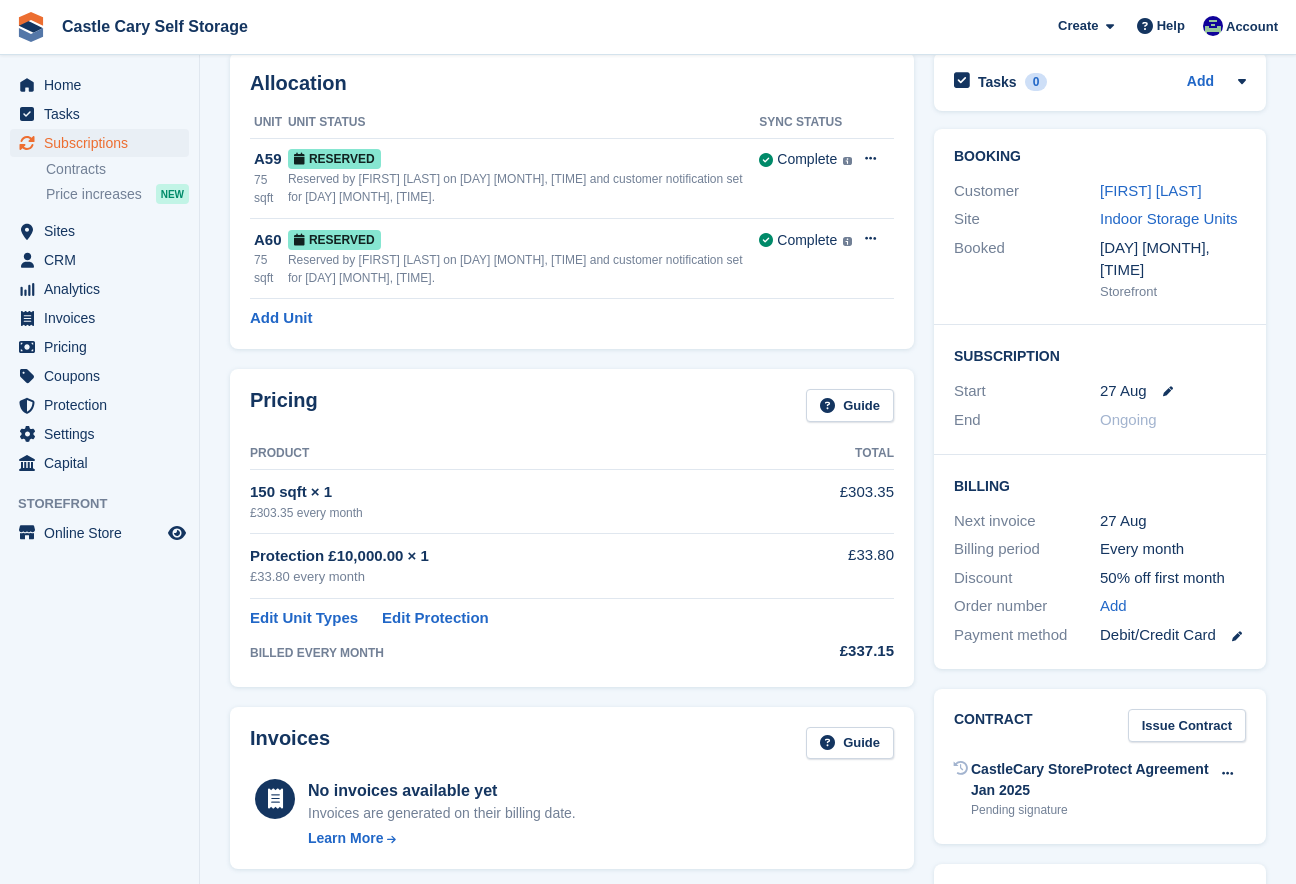 scroll, scrollTop: 98, scrollLeft: 0, axis: vertical 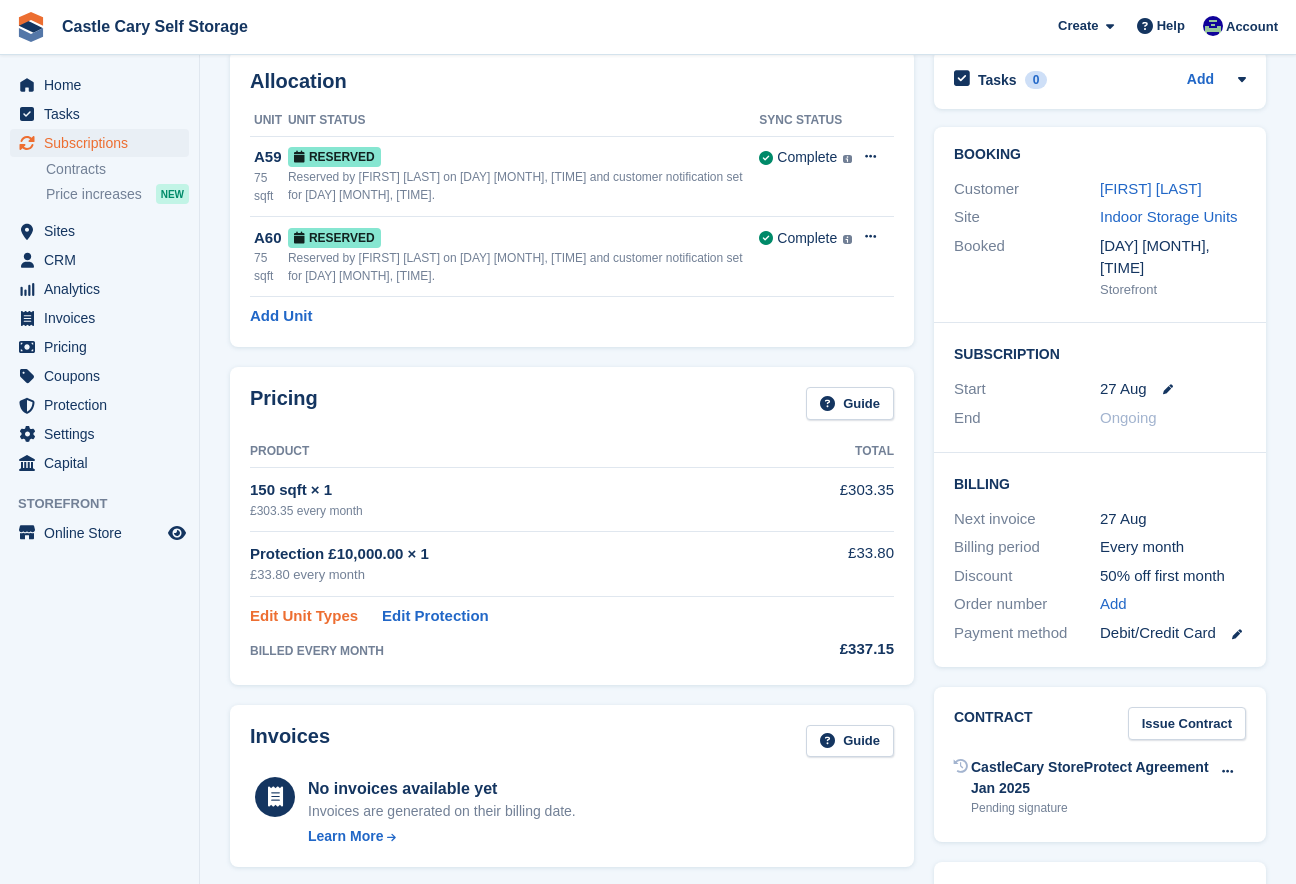 click on "Edit Unit Types" at bounding box center [304, 616] 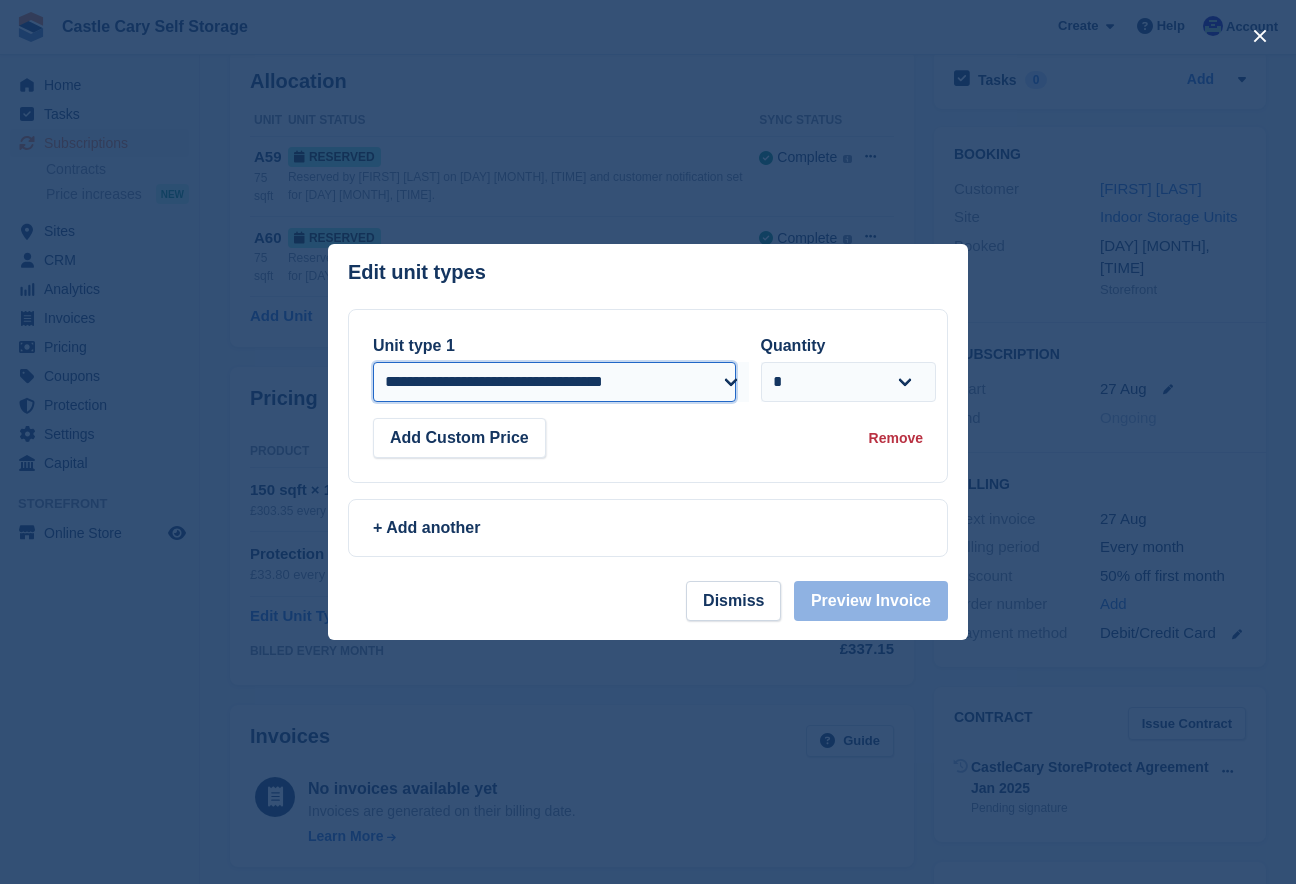 click on "**********" at bounding box center (554, 382) 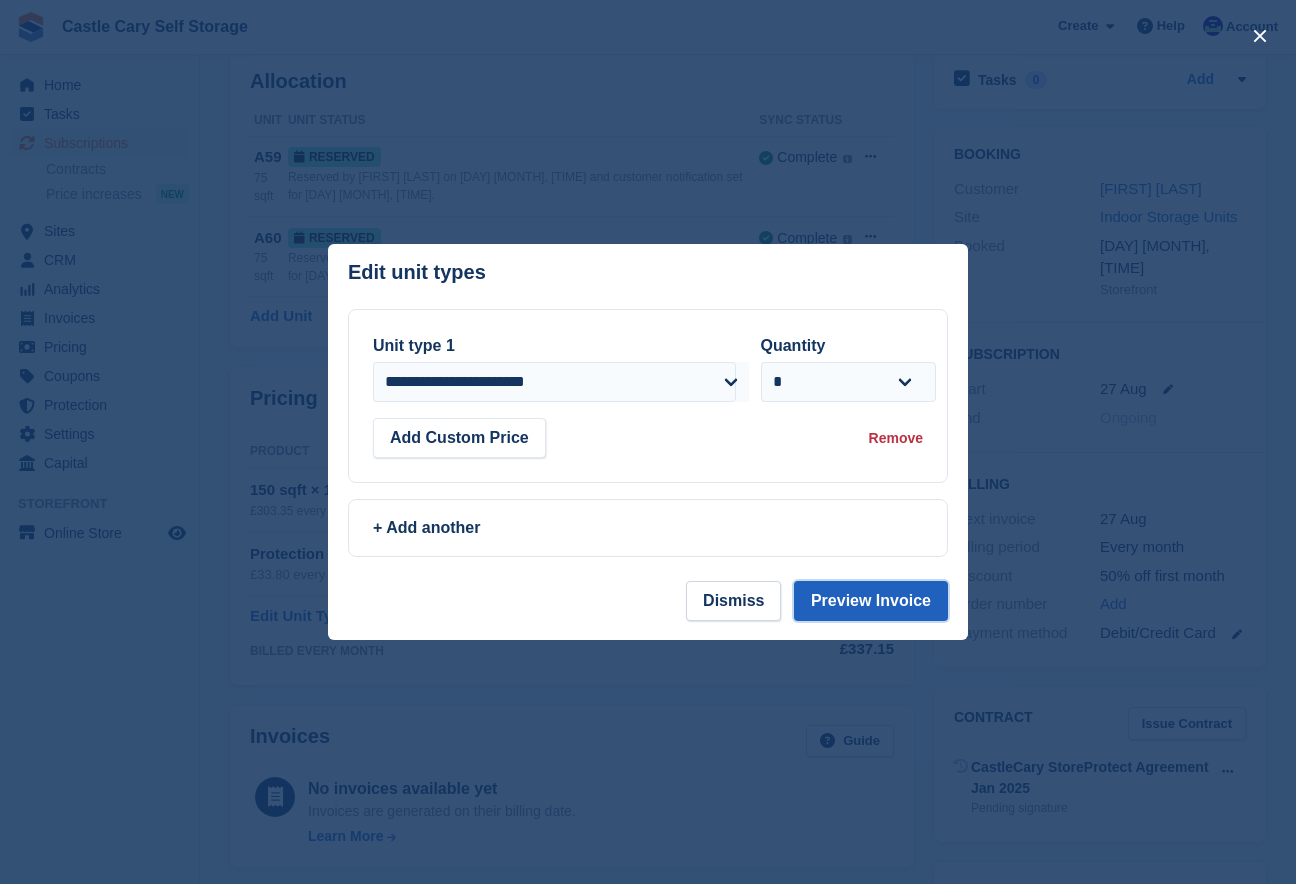 click on "Preview Invoice" at bounding box center (871, 601) 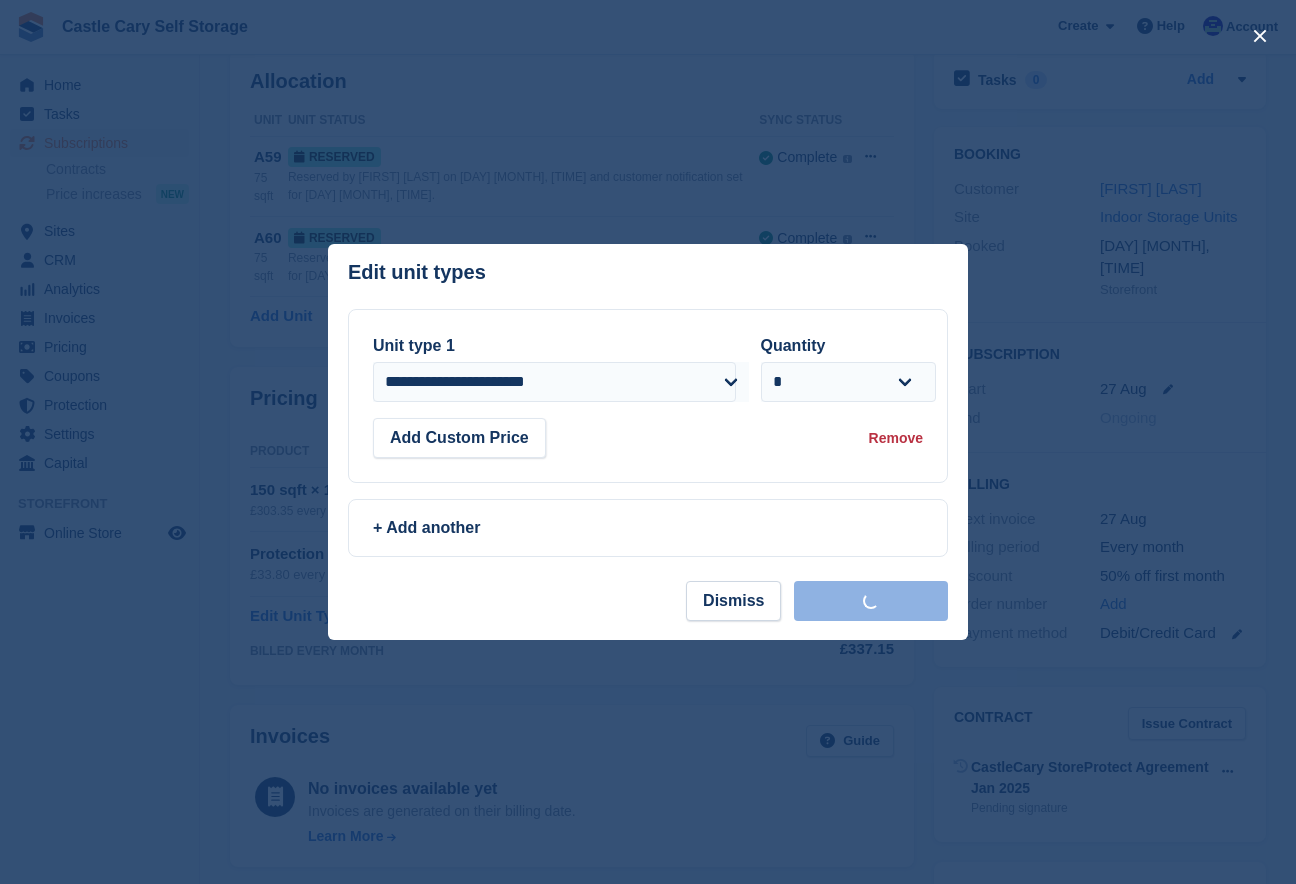 scroll, scrollTop: 100, scrollLeft: 0, axis: vertical 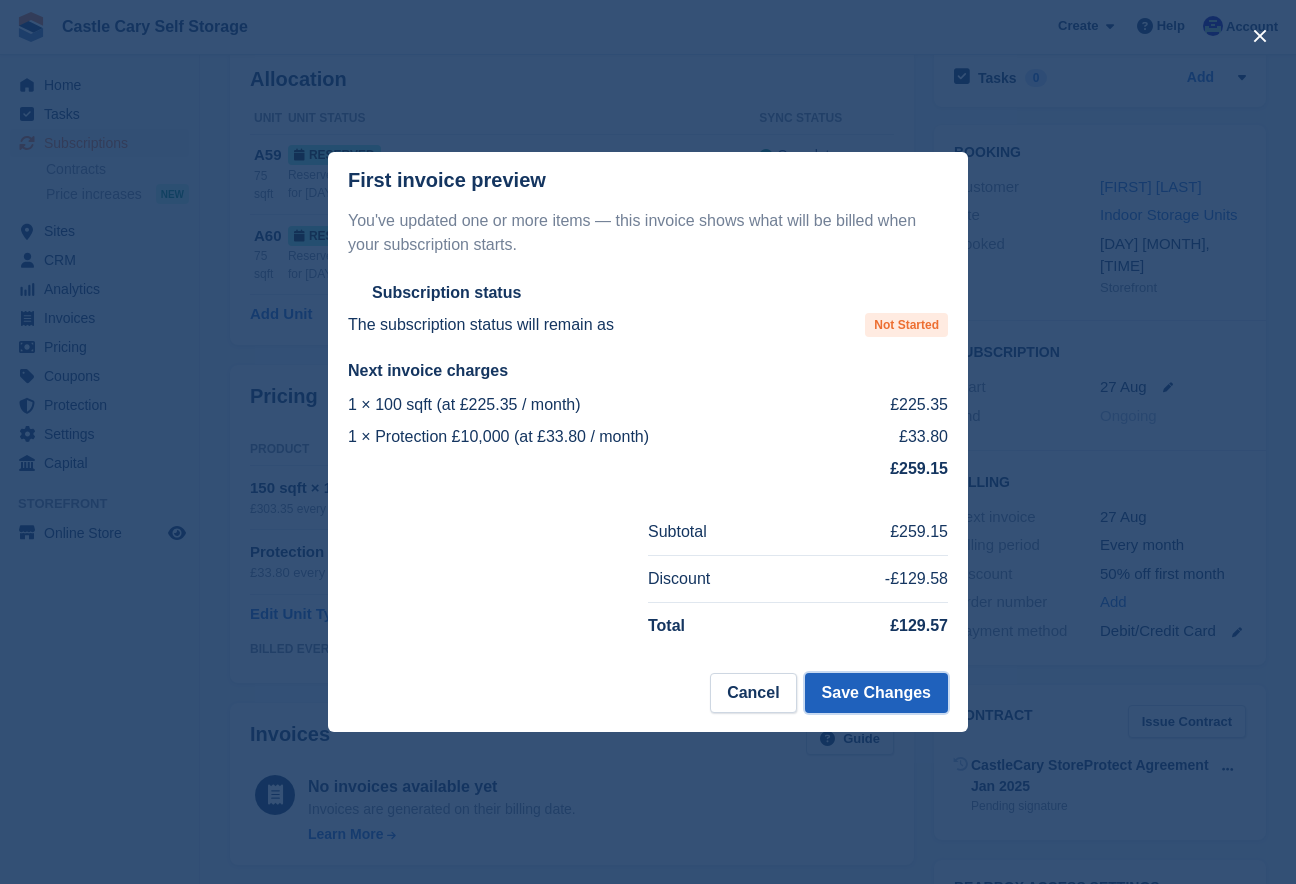 click on "Save Changes" at bounding box center (876, 693) 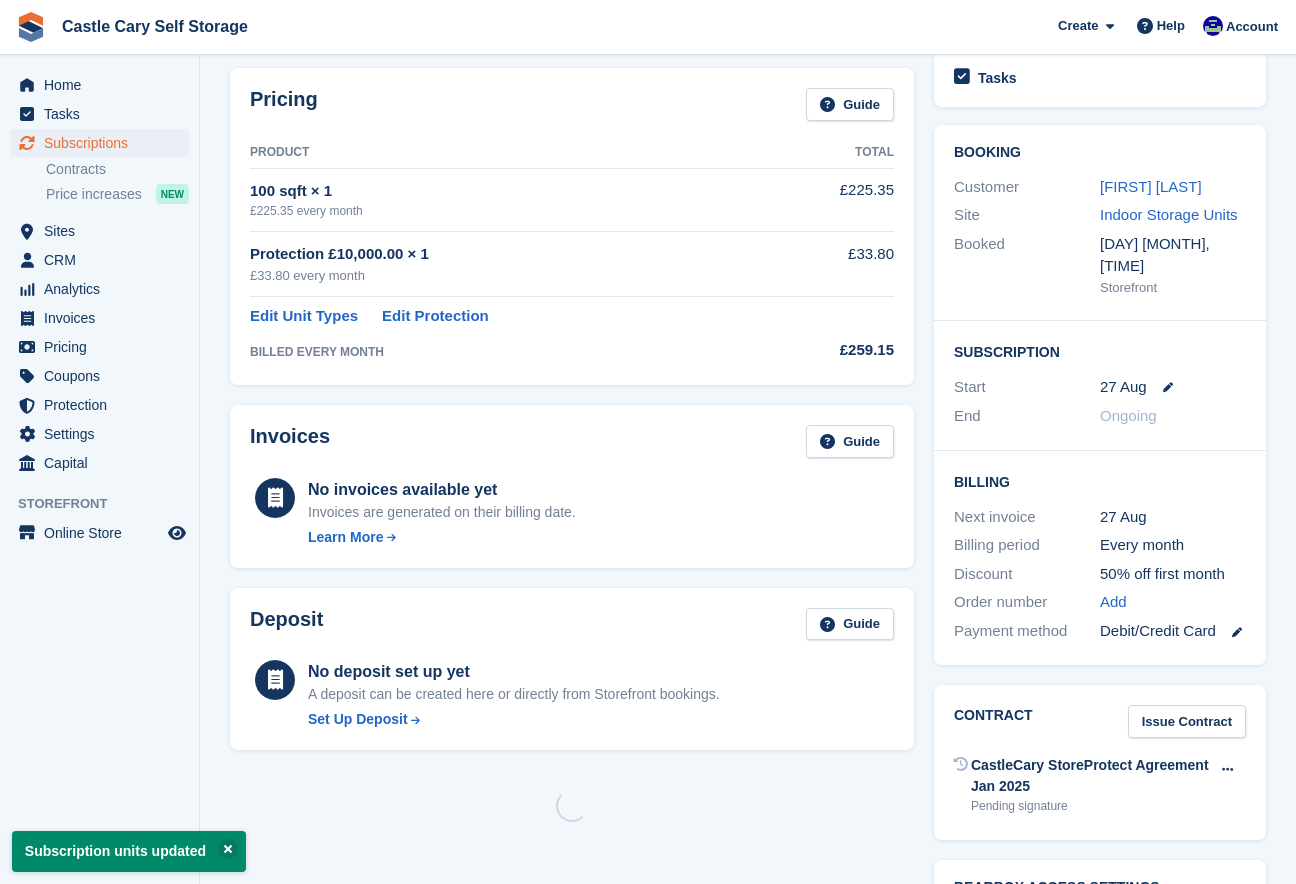 scroll, scrollTop: 0, scrollLeft: 0, axis: both 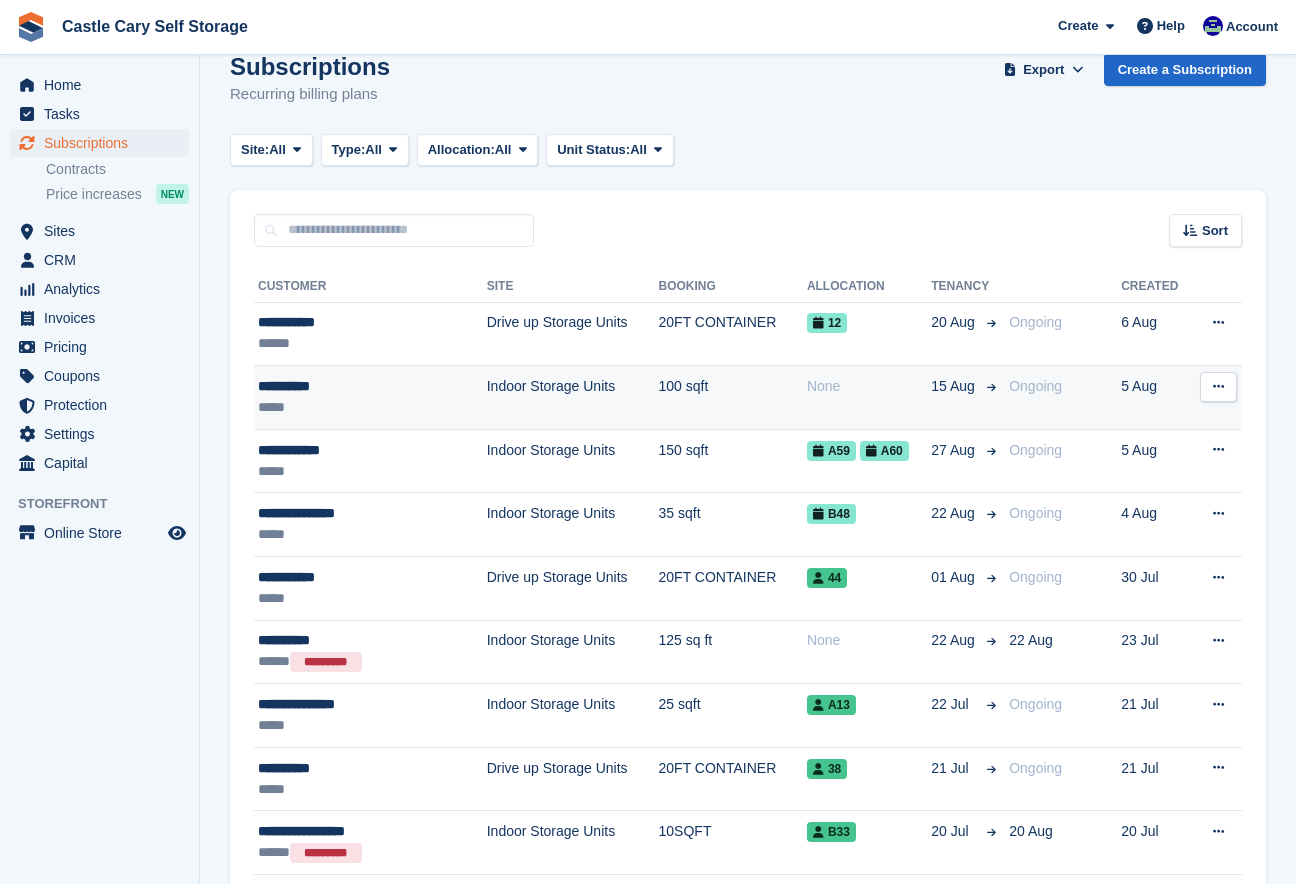 click on "Indoor Storage Units" at bounding box center [573, 398] 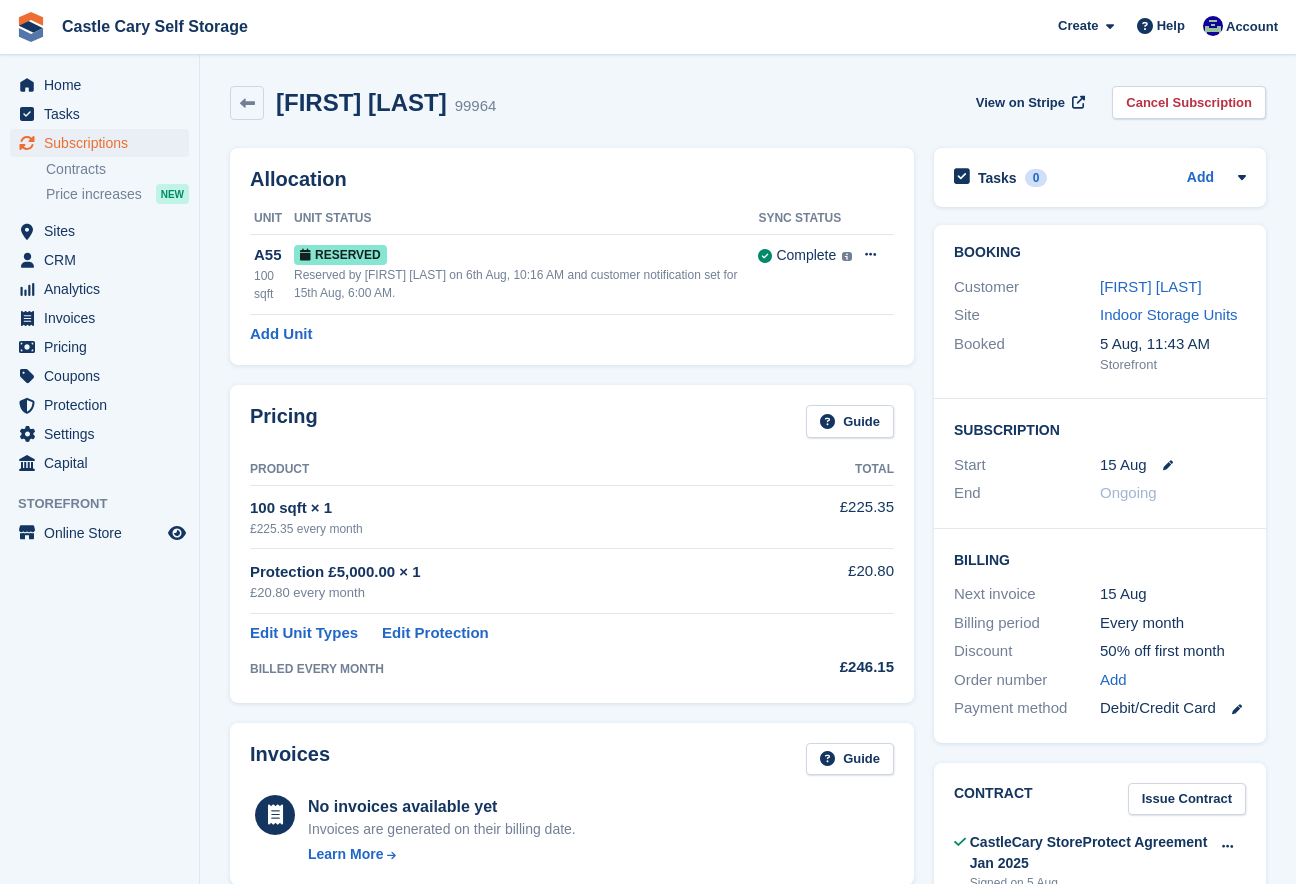 scroll, scrollTop: 0, scrollLeft: 0, axis: both 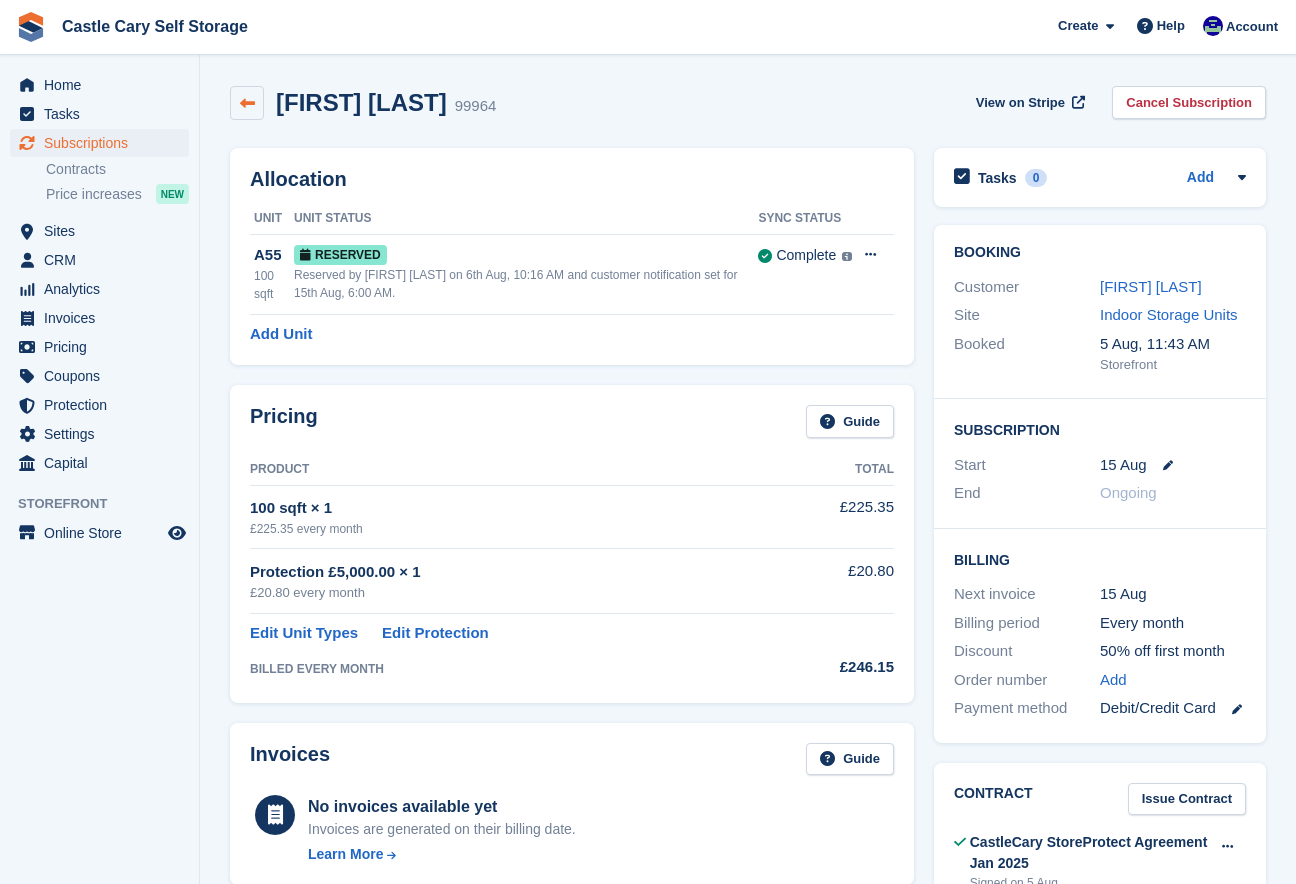 click at bounding box center [247, 103] 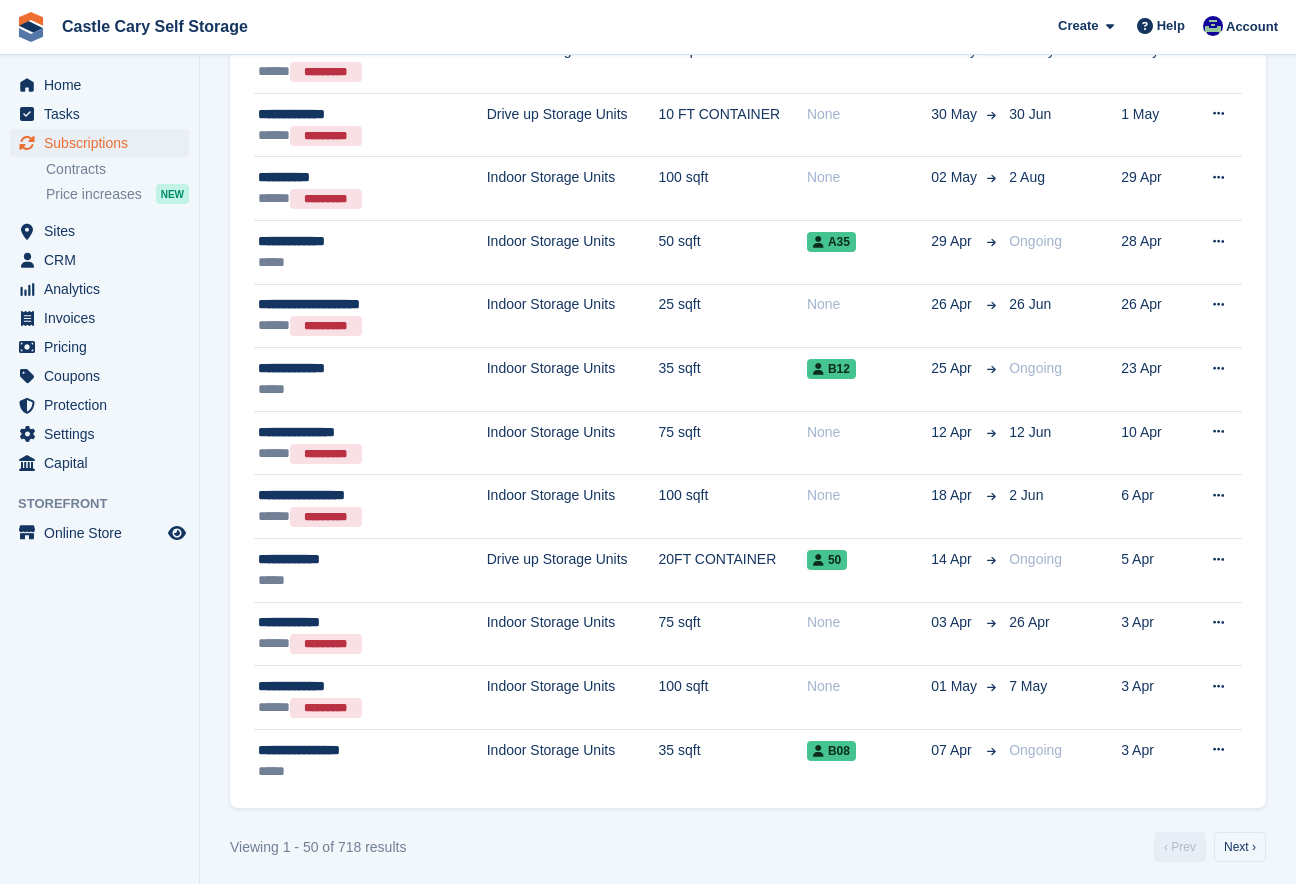 scroll, scrollTop: 2730, scrollLeft: 0, axis: vertical 